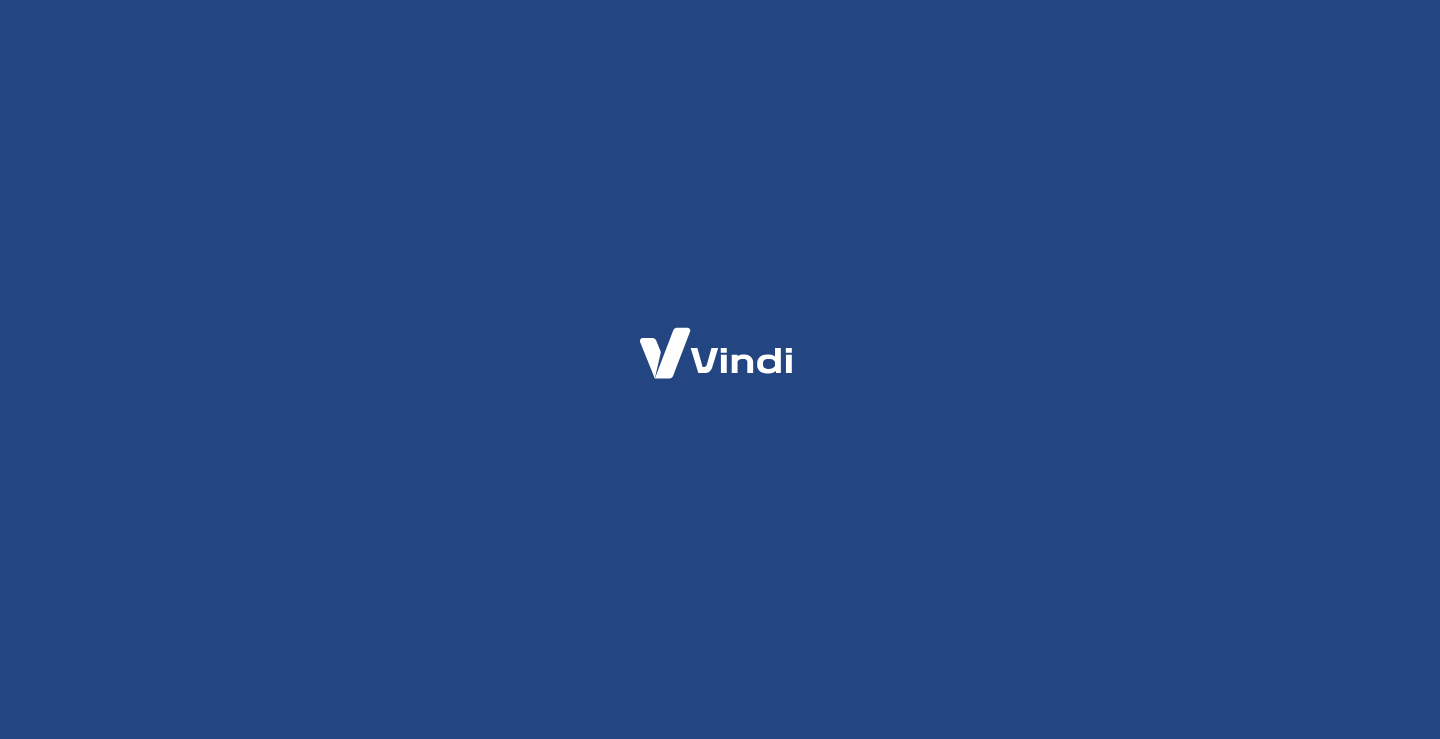 scroll, scrollTop: 0, scrollLeft: 0, axis: both 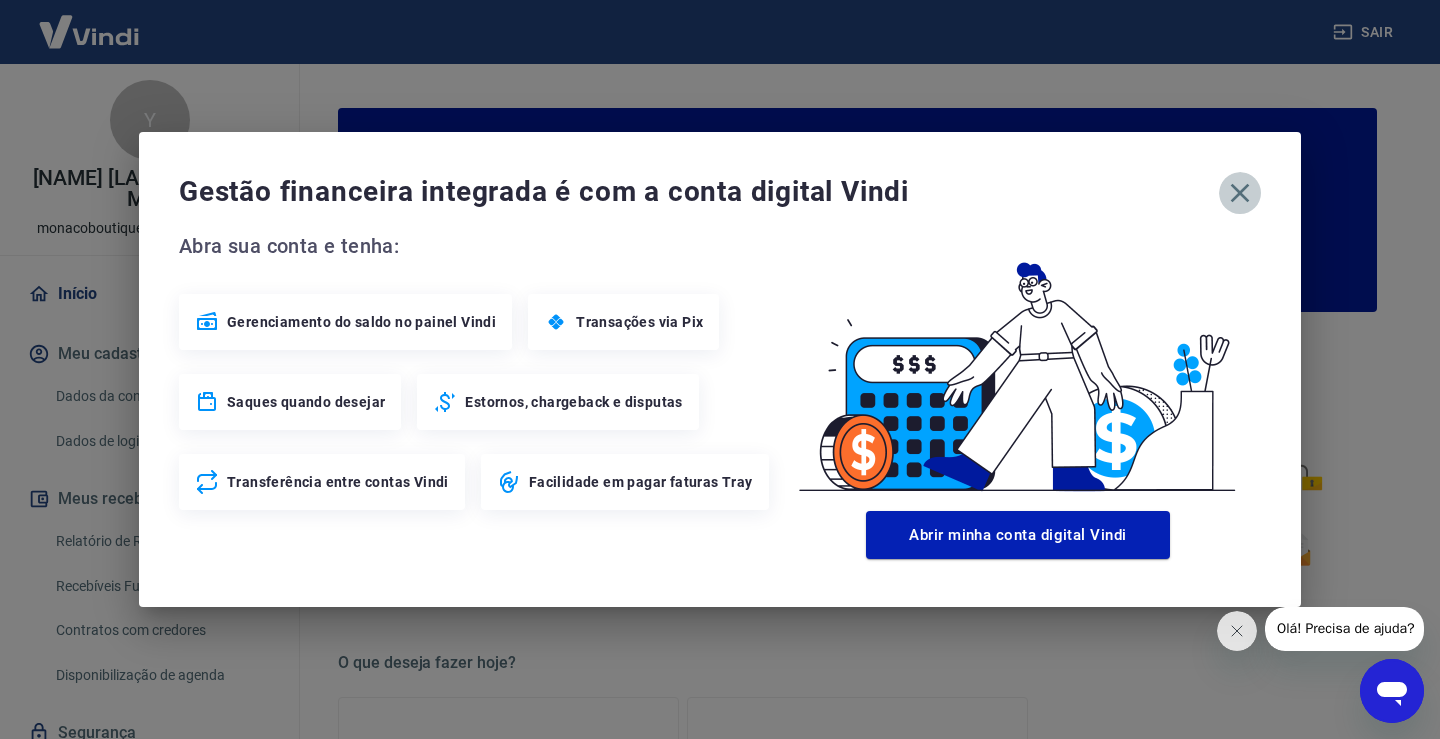 click 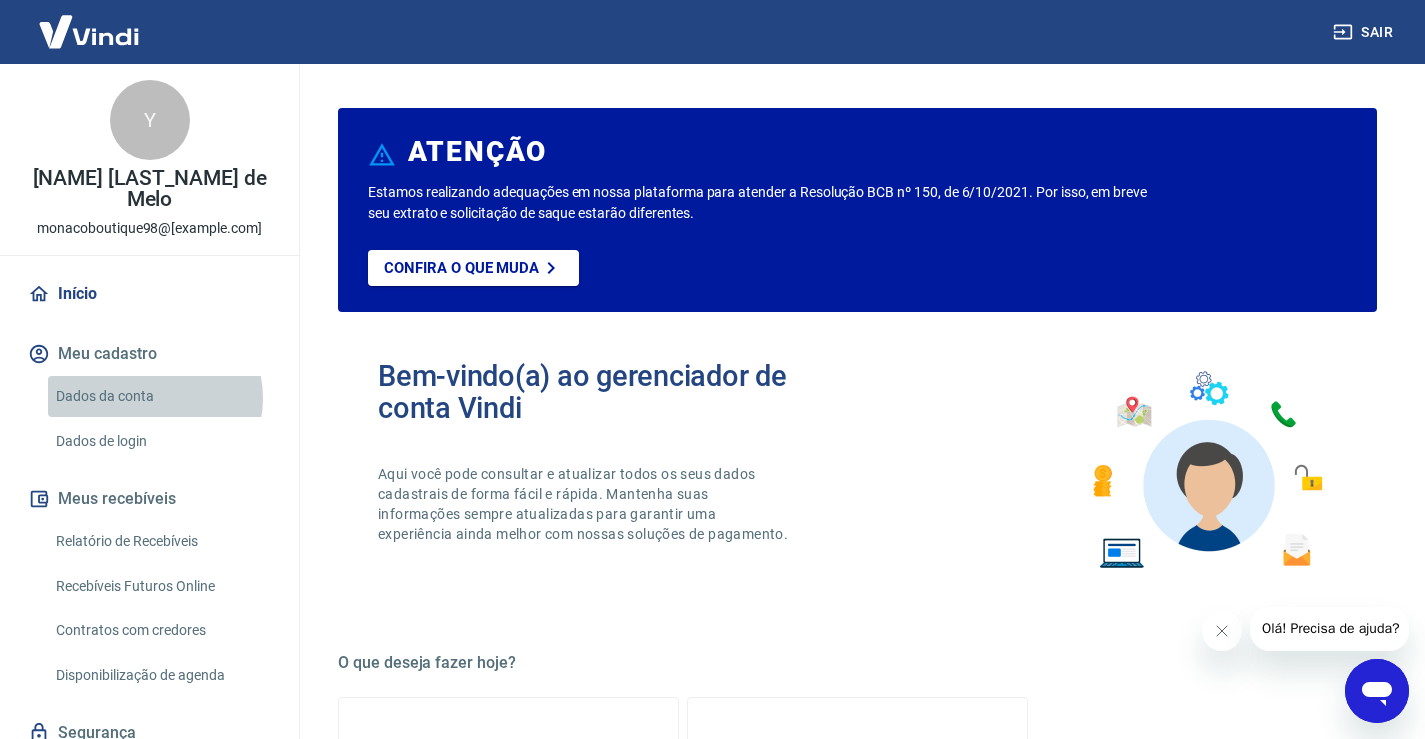 click on "Dados da conta" at bounding box center [161, 396] 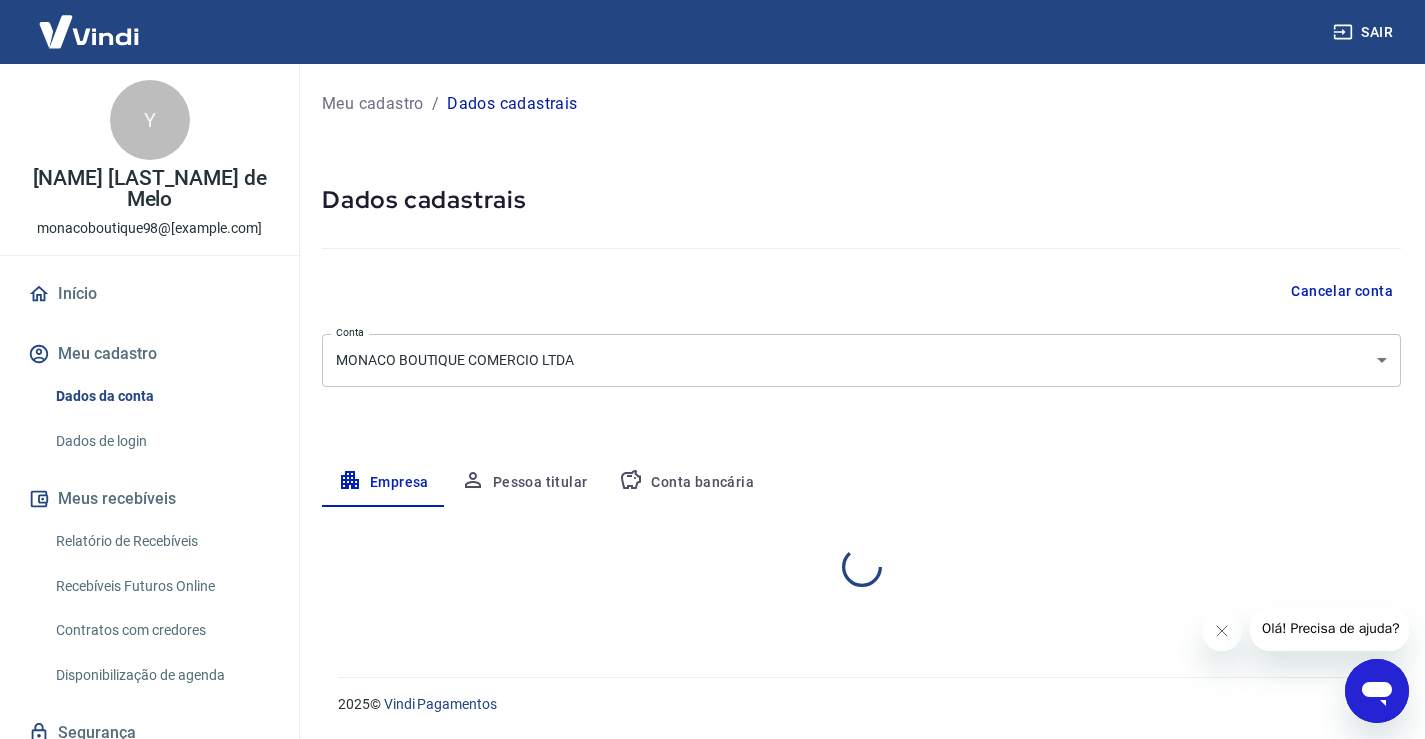 select on "SP" 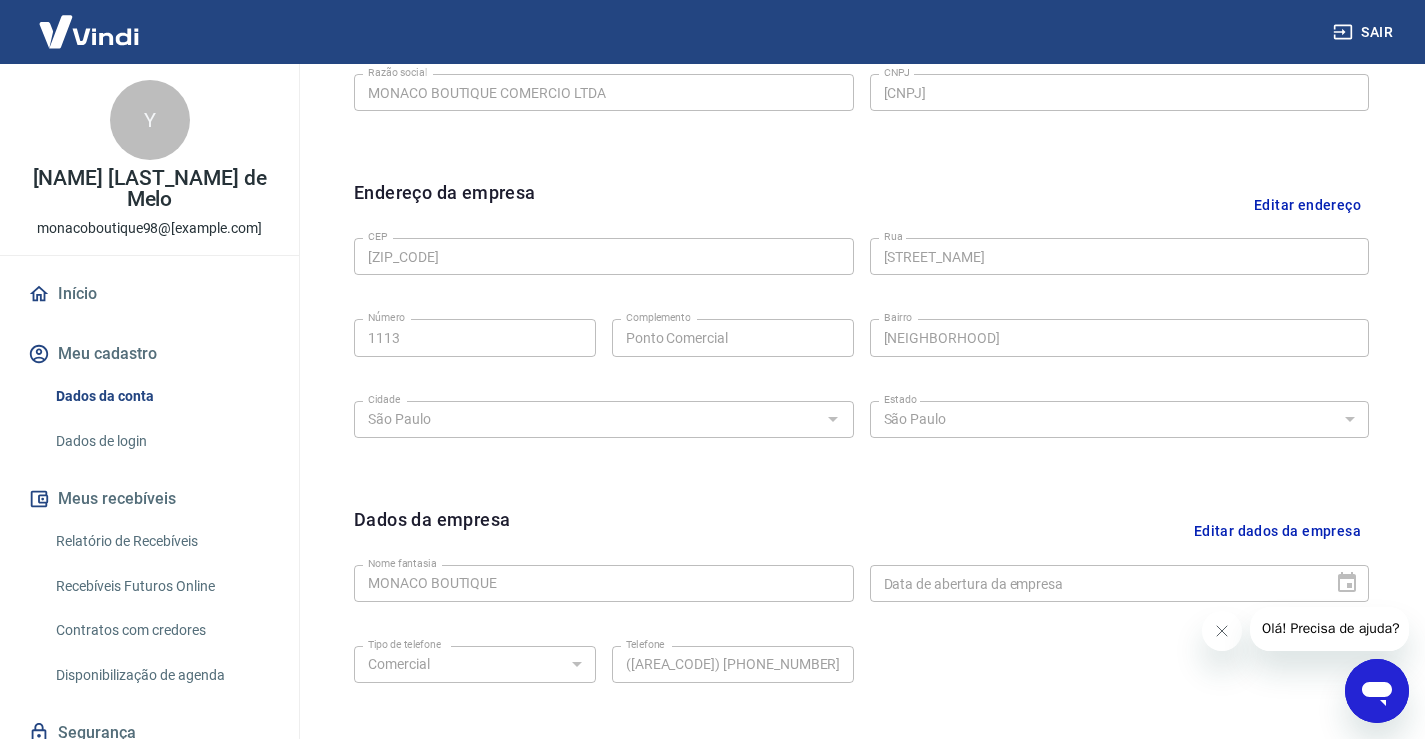 scroll, scrollTop: 203, scrollLeft: 0, axis: vertical 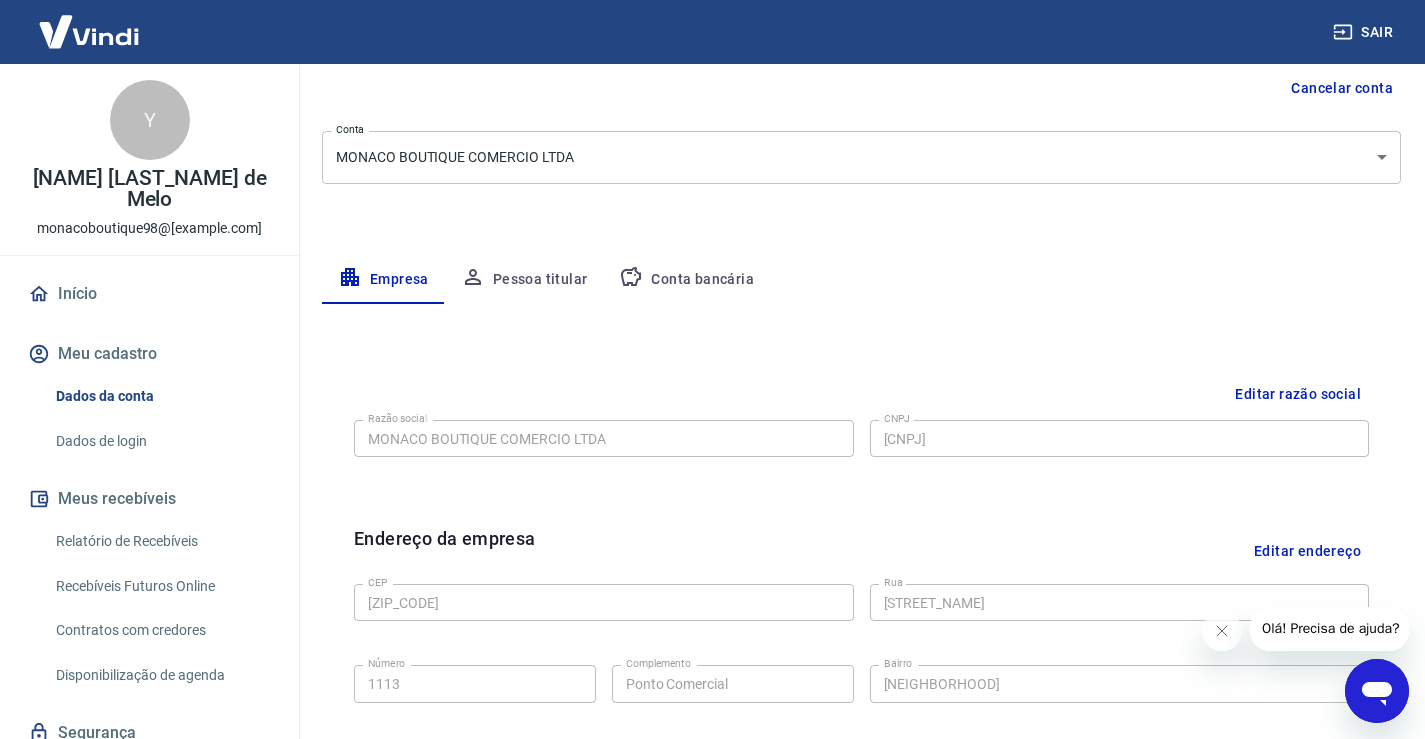 click on "Conta bancária" at bounding box center (686, 280) 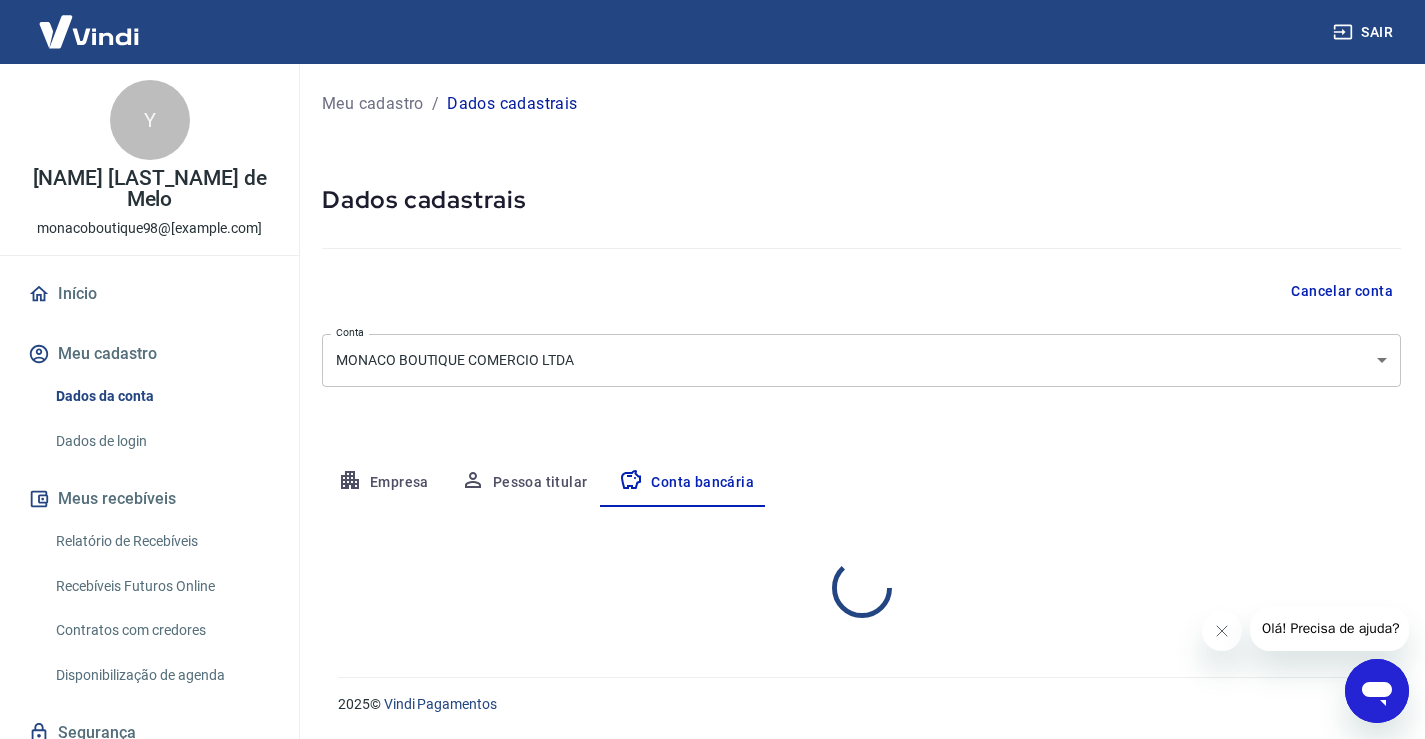 scroll, scrollTop: 0, scrollLeft: 0, axis: both 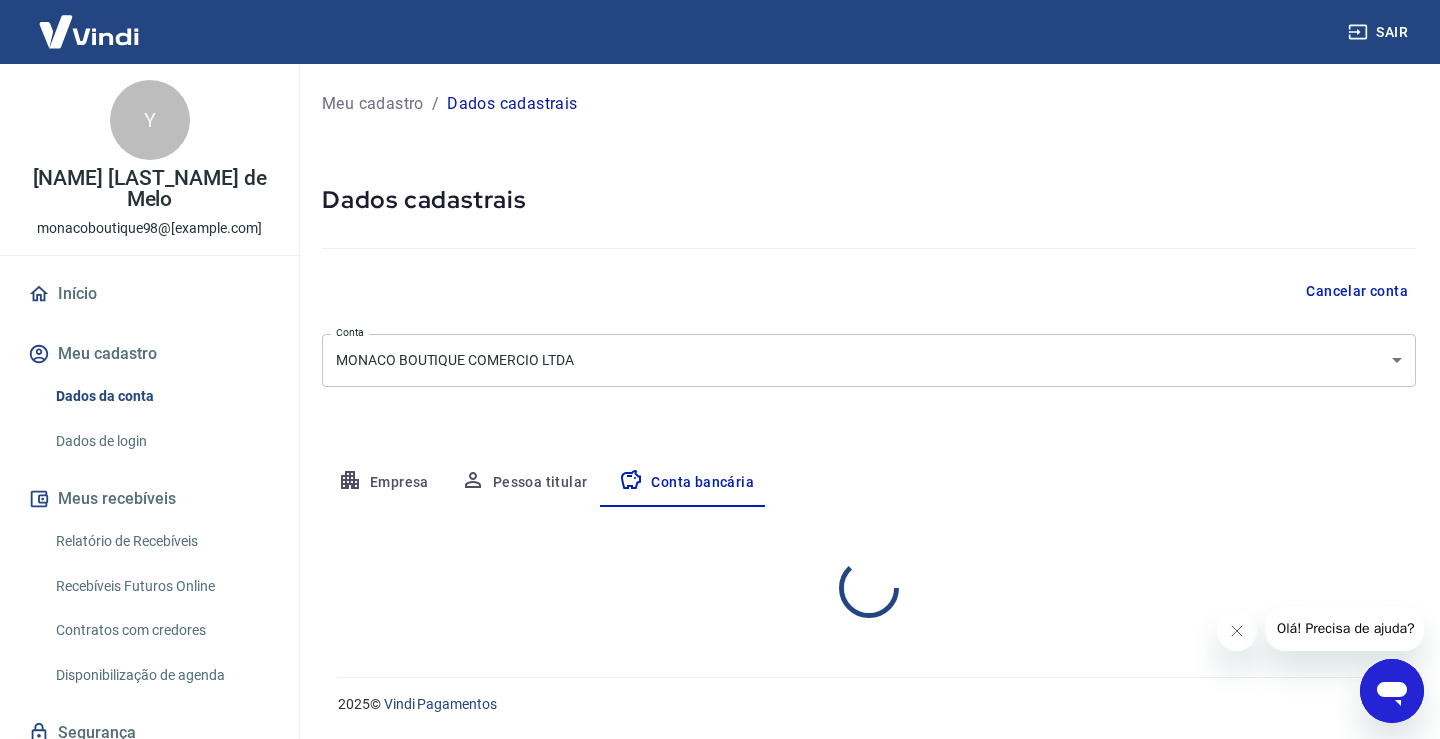 select on "1" 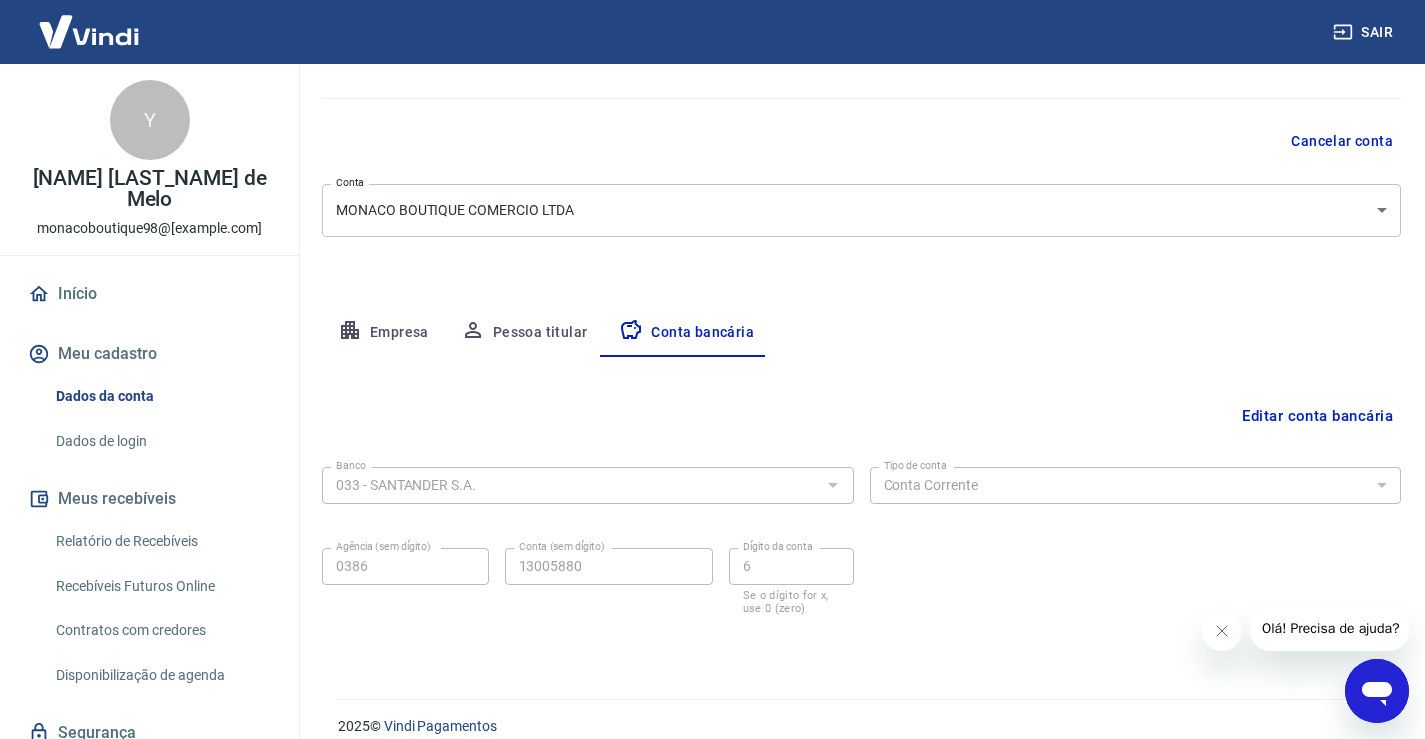 scroll, scrollTop: 172, scrollLeft: 0, axis: vertical 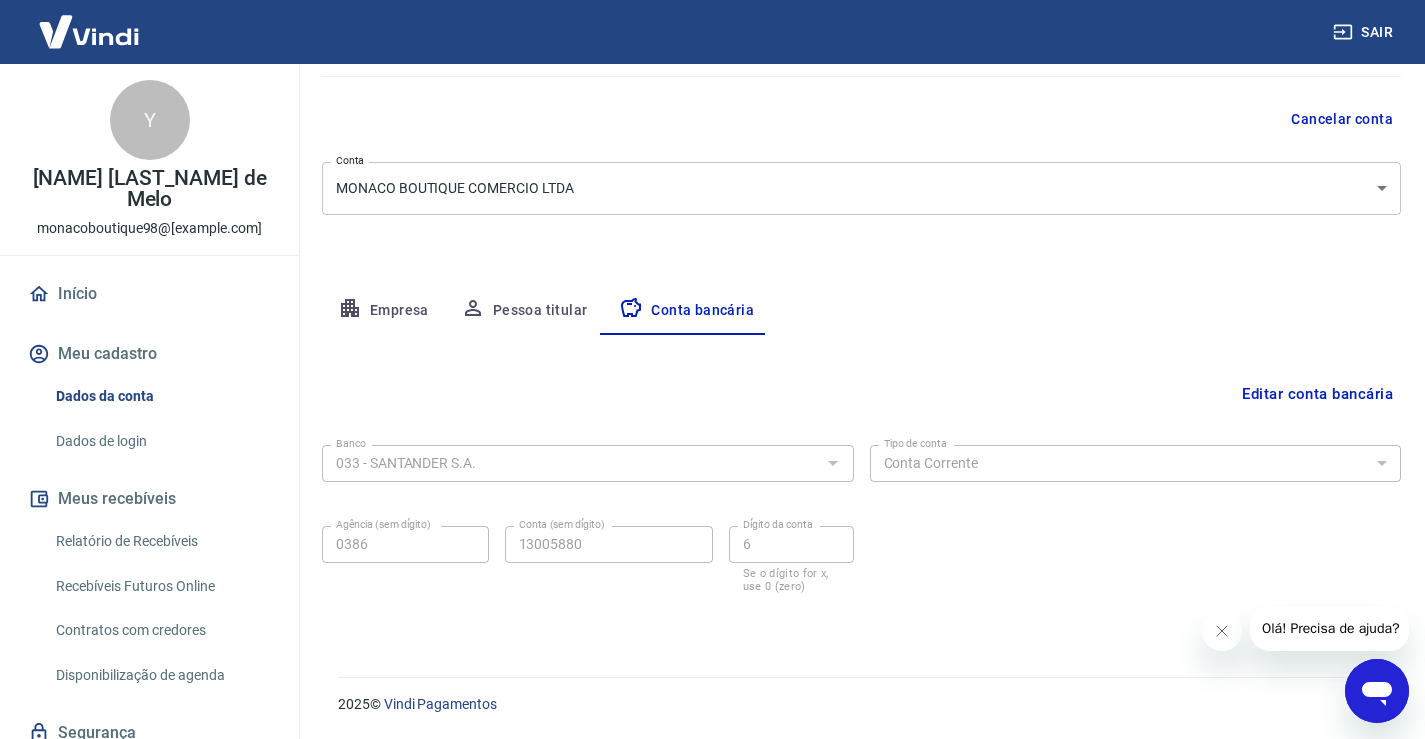 click on "Editar conta bancária" at bounding box center (1317, 394) 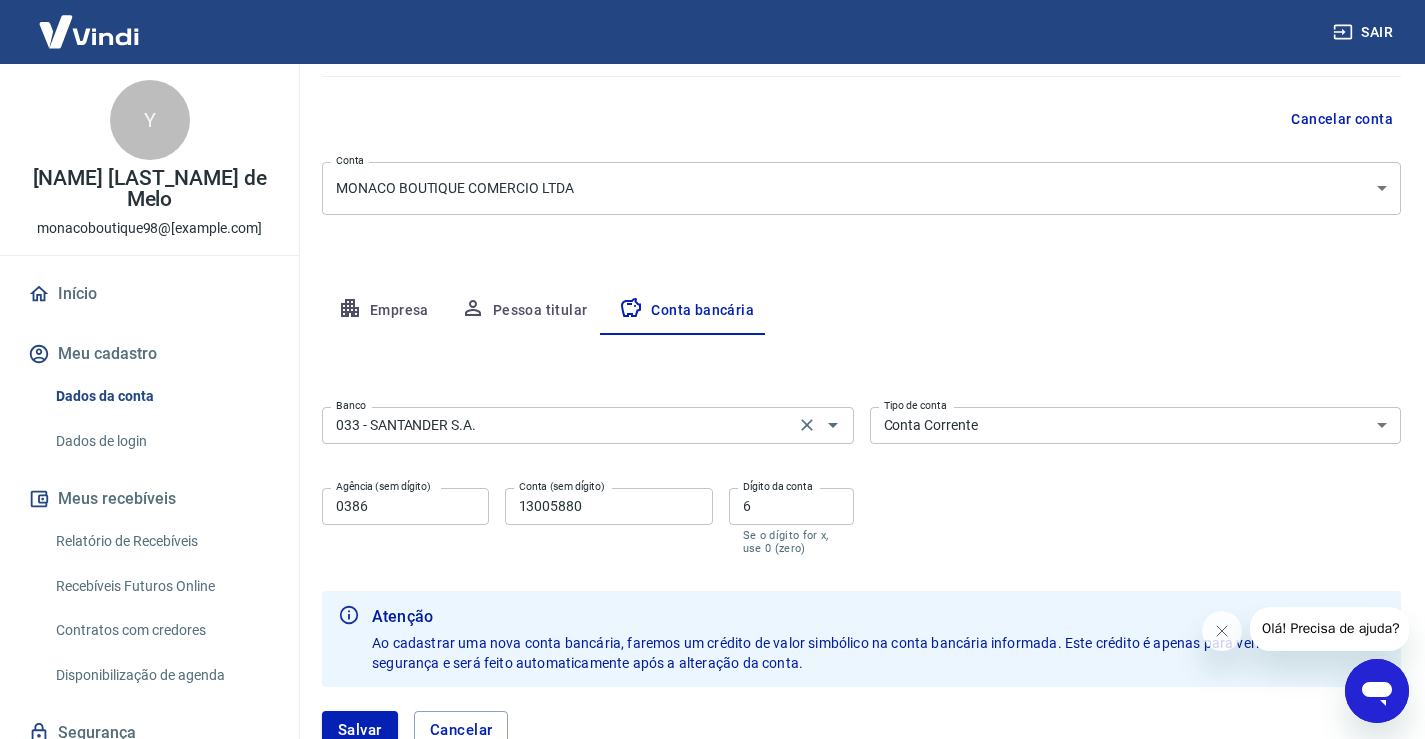 click on "033 - SANTANDER S.A." at bounding box center [558, 425] 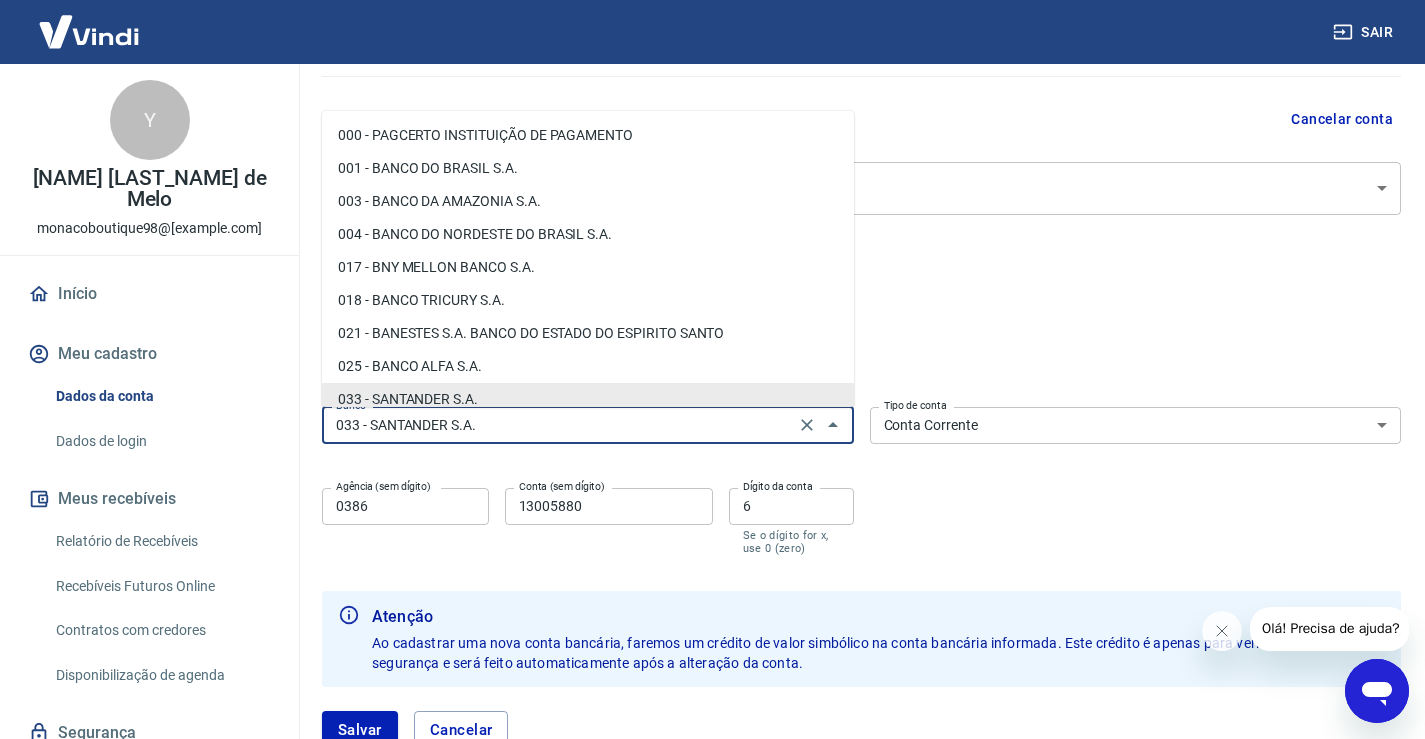 scroll, scrollTop: 9, scrollLeft: 0, axis: vertical 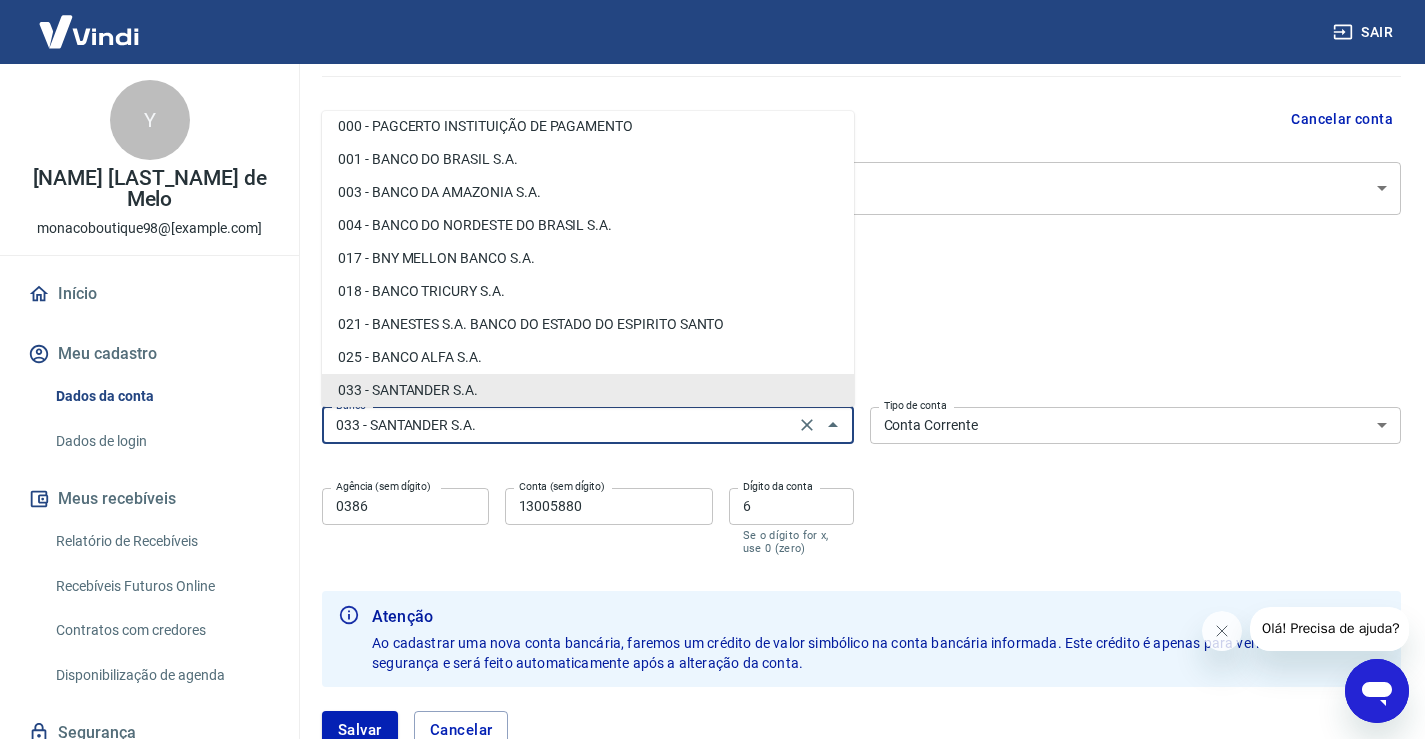 click on "Banco 033 - SANTANDER S.A. Banco Tipo de conta Conta Corrente Conta Poupança Tipo de conta Agência (sem dígito) 0386 Agência (sem dígito) Conta (sem dígito) 13005880 Conta (sem dígito) Dígito da conta 6 Dígito da conta Se o dígito for x, use 0 (zero)" at bounding box center (861, 479) 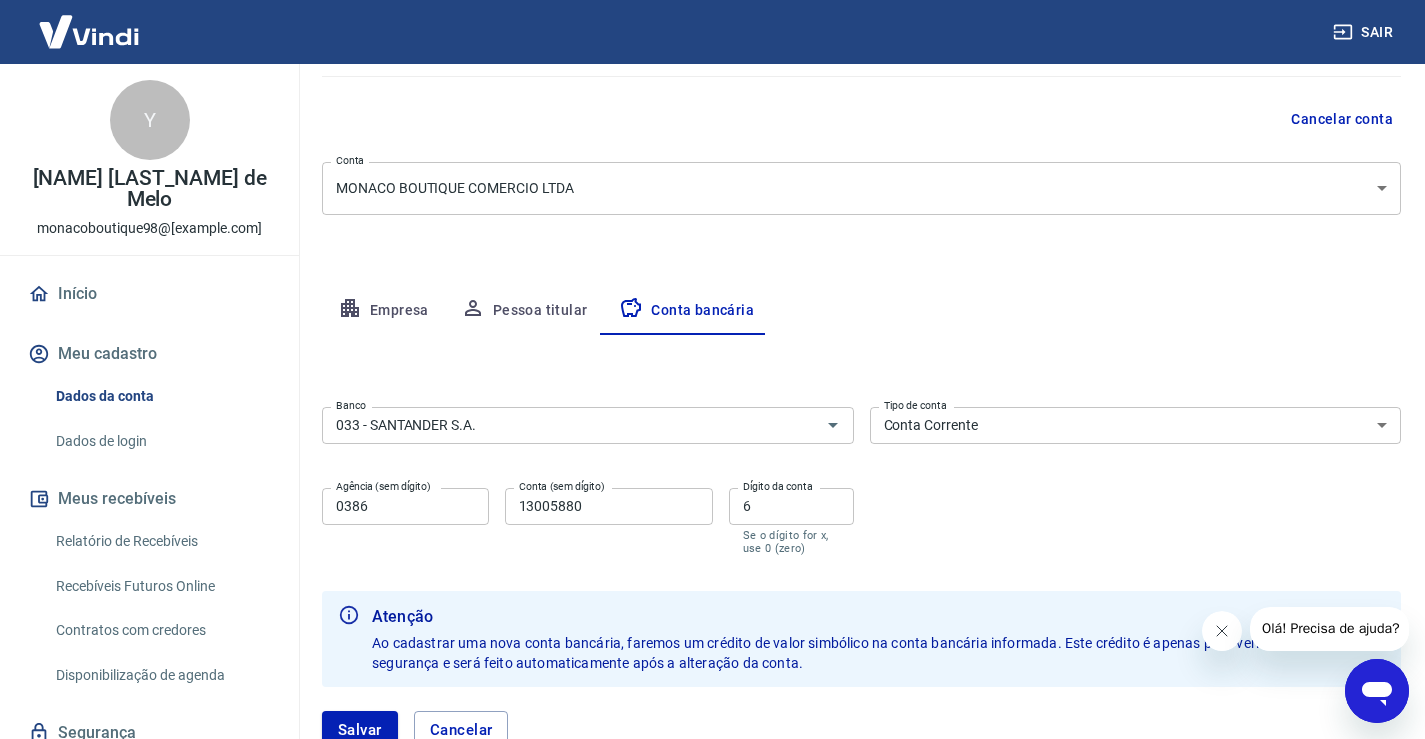 click 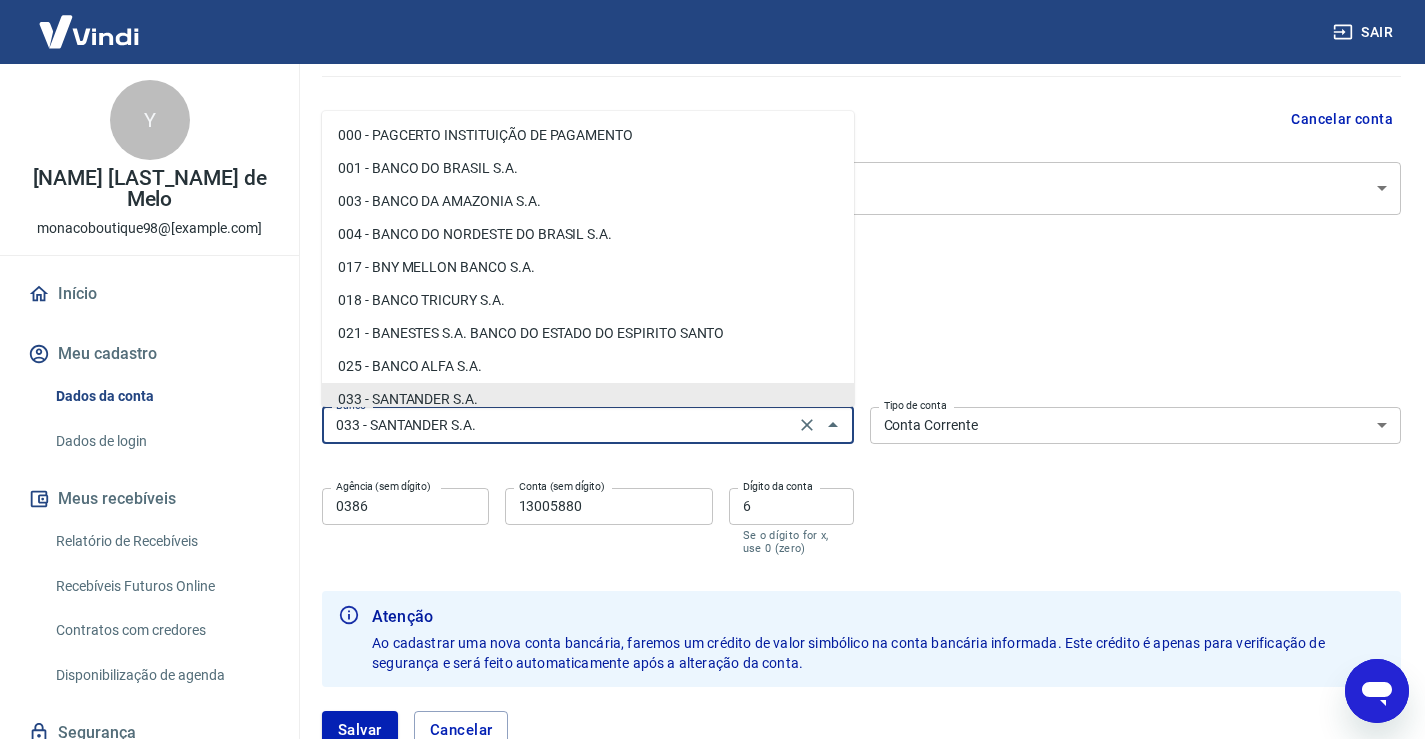 scroll, scrollTop: 9, scrollLeft: 0, axis: vertical 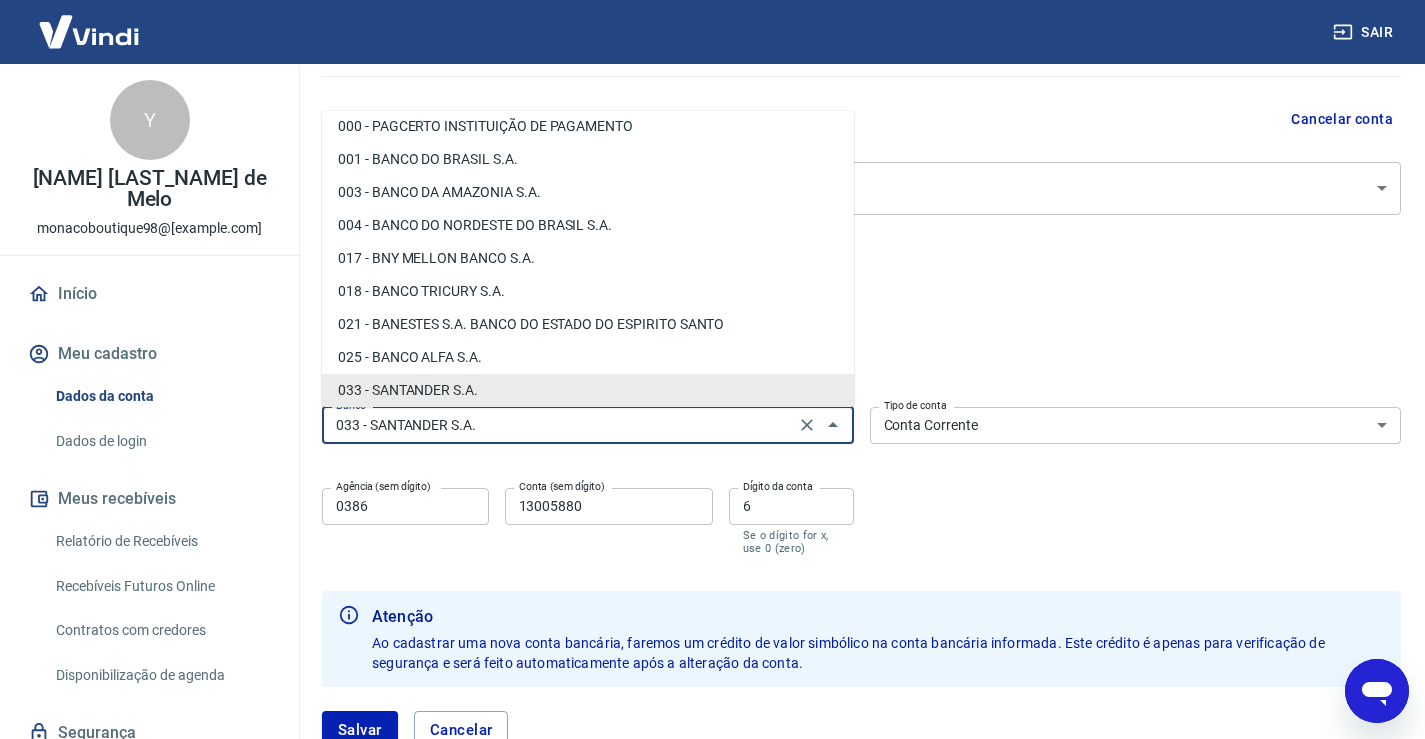 drag, startPoint x: 510, startPoint y: 424, endPoint x: 231, endPoint y: 437, distance: 279.3027 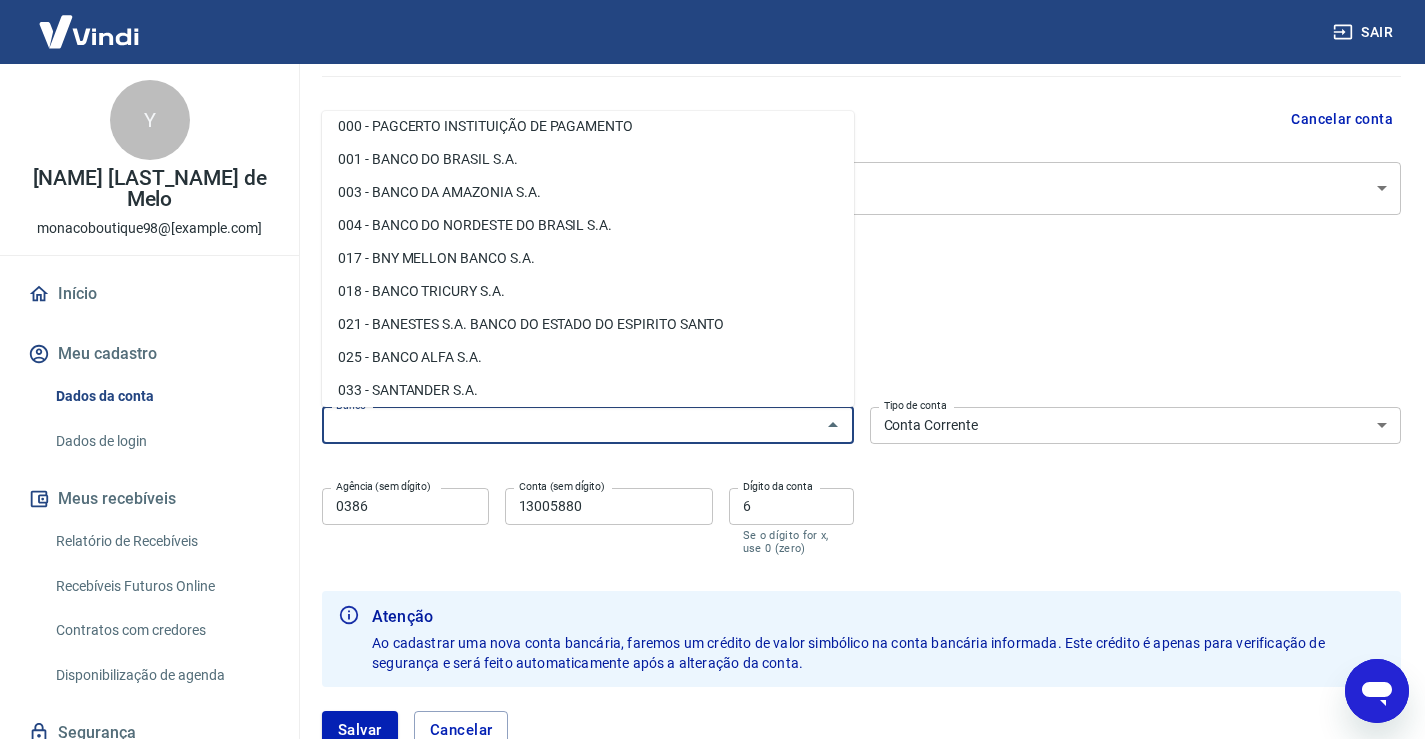 scroll, scrollTop: 0, scrollLeft: 0, axis: both 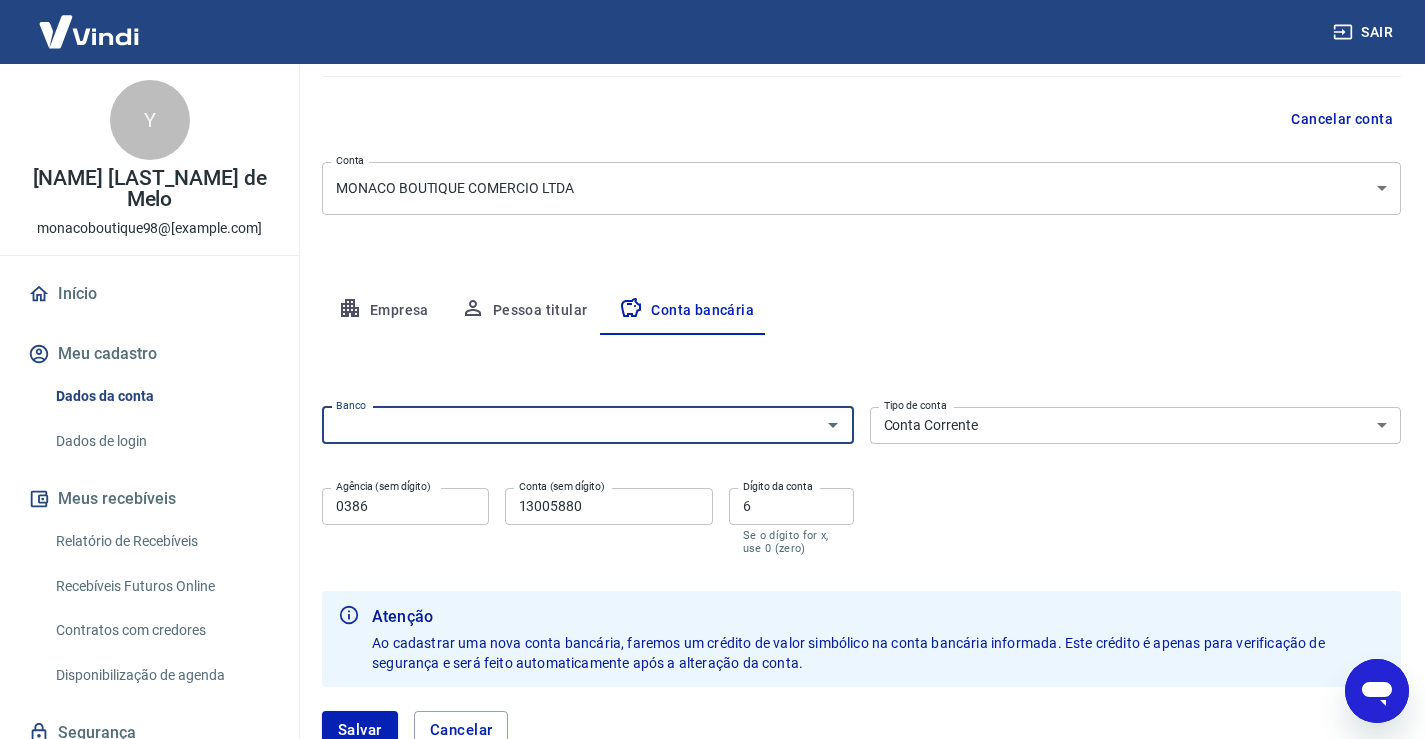 click on "Banco" at bounding box center (571, 425) 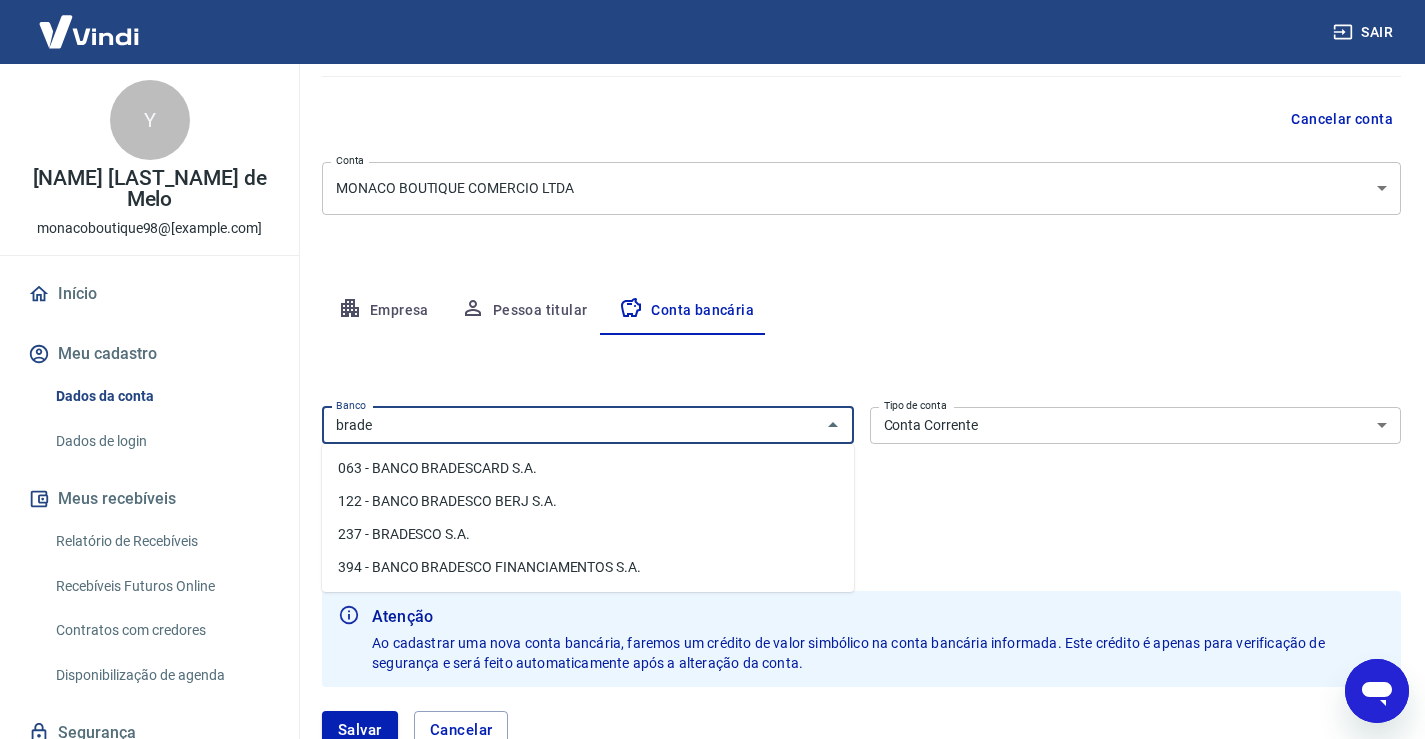 type on "brade" 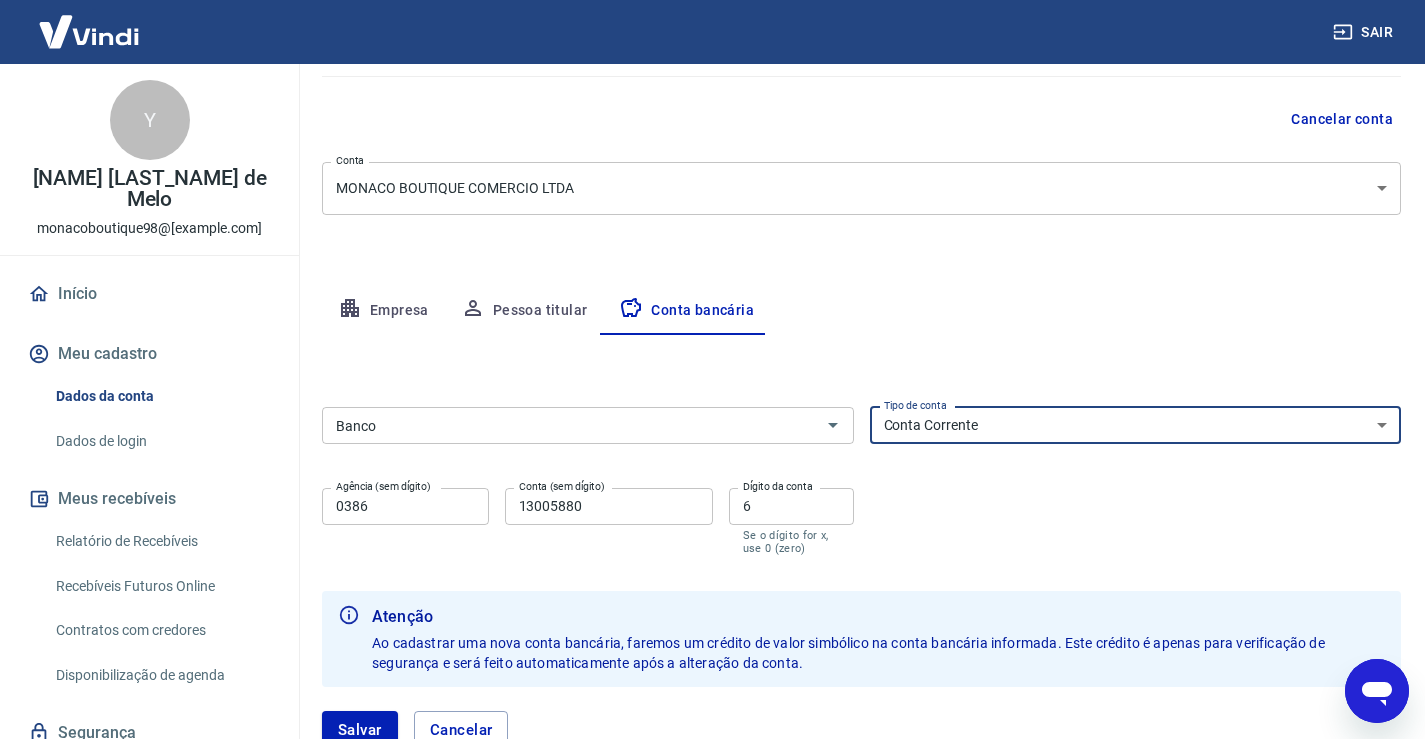 click on "Conta Corrente Conta Poupança" at bounding box center (1136, 425) 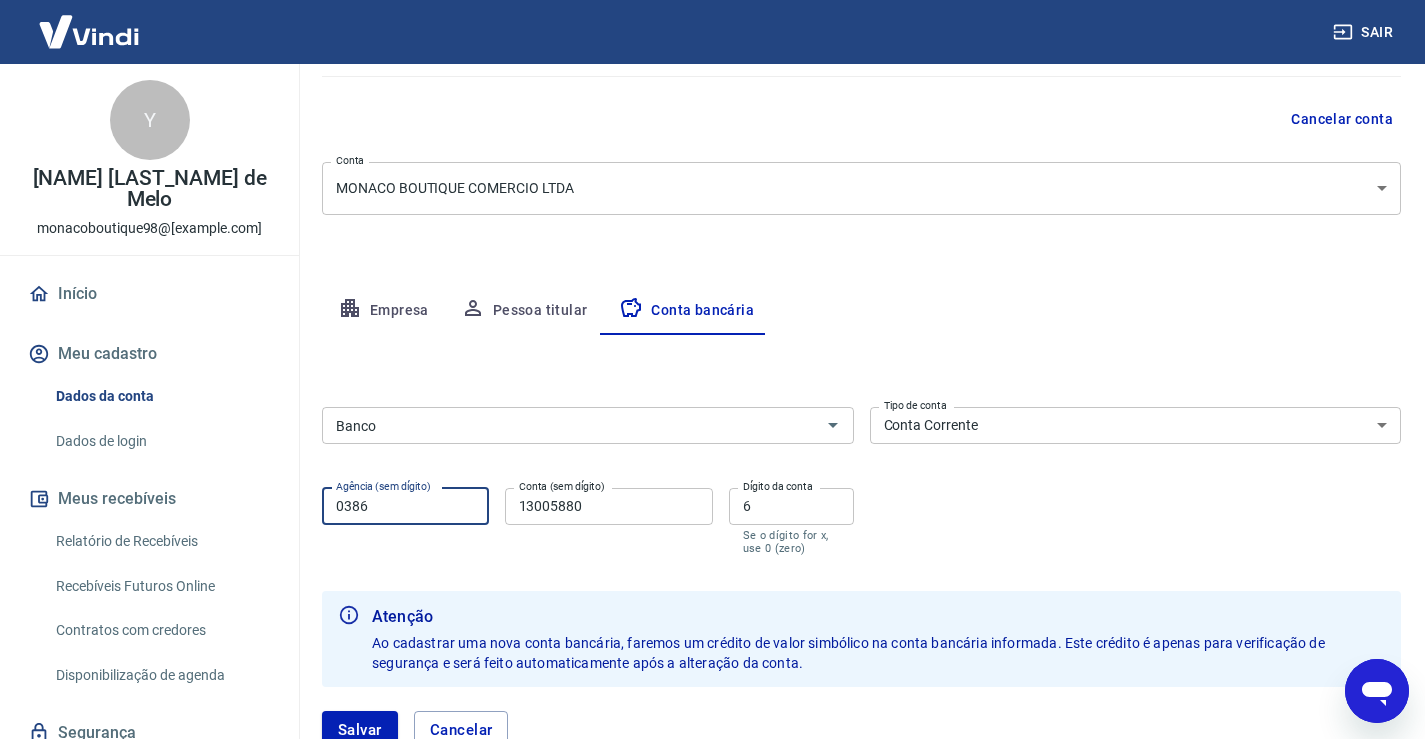 drag, startPoint x: 389, startPoint y: 505, endPoint x: 305, endPoint y: 504, distance: 84.00595 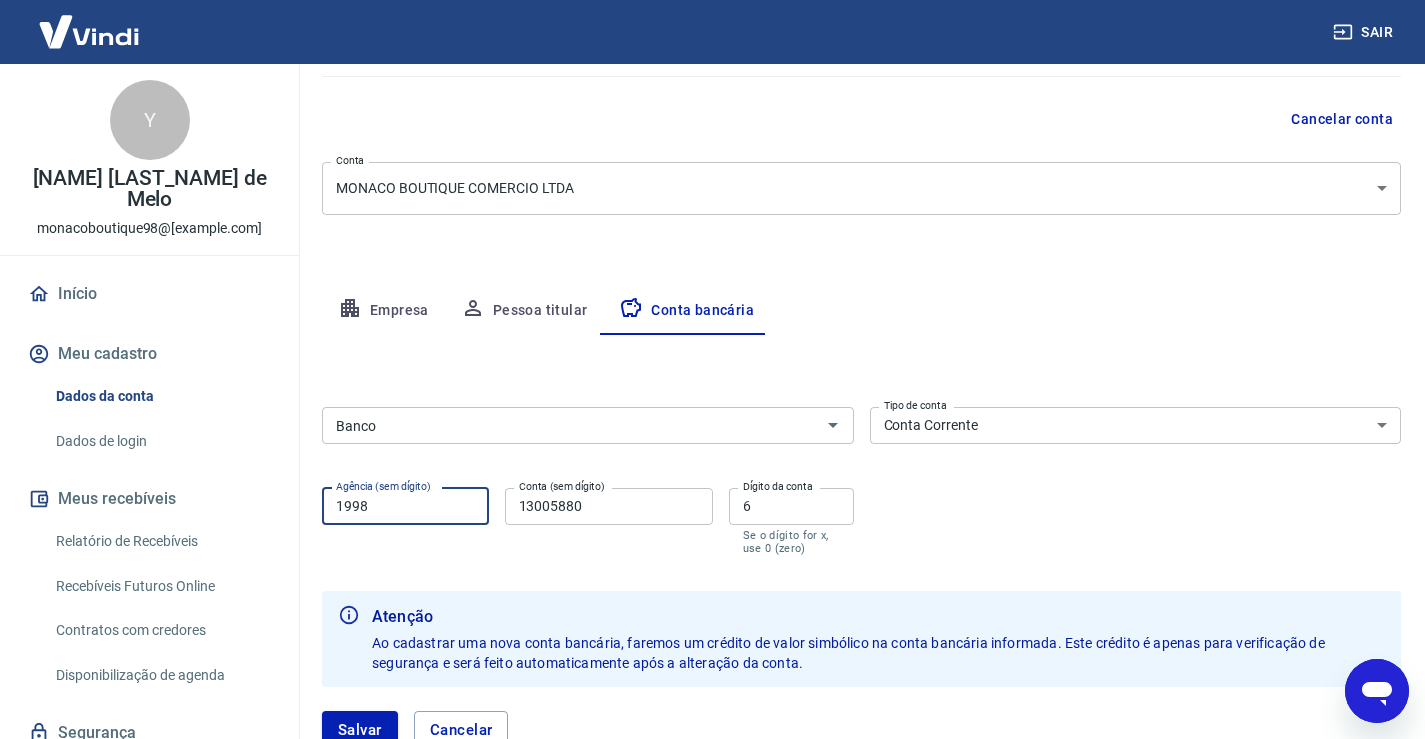 type on "1998" 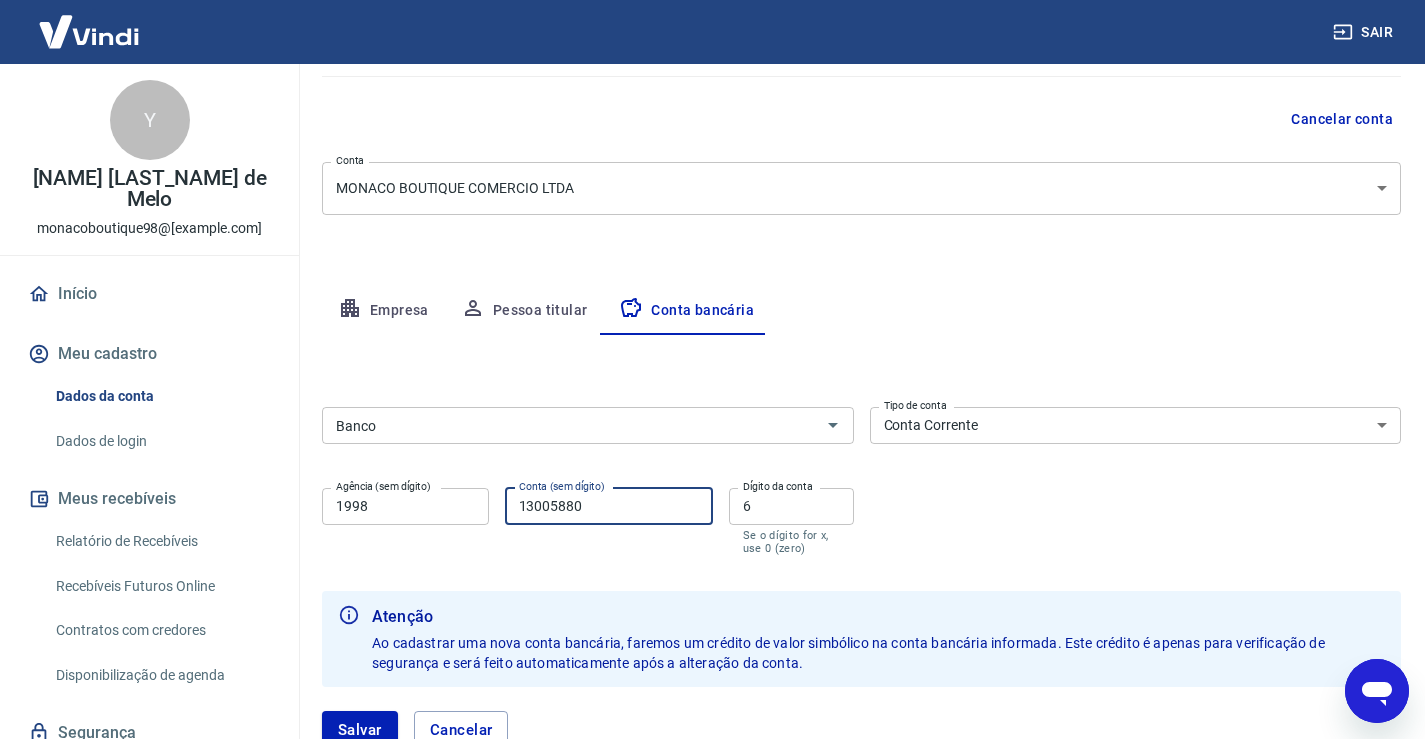 drag, startPoint x: 607, startPoint y: 502, endPoint x: 484, endPoint y: 513, distance: 123.49089 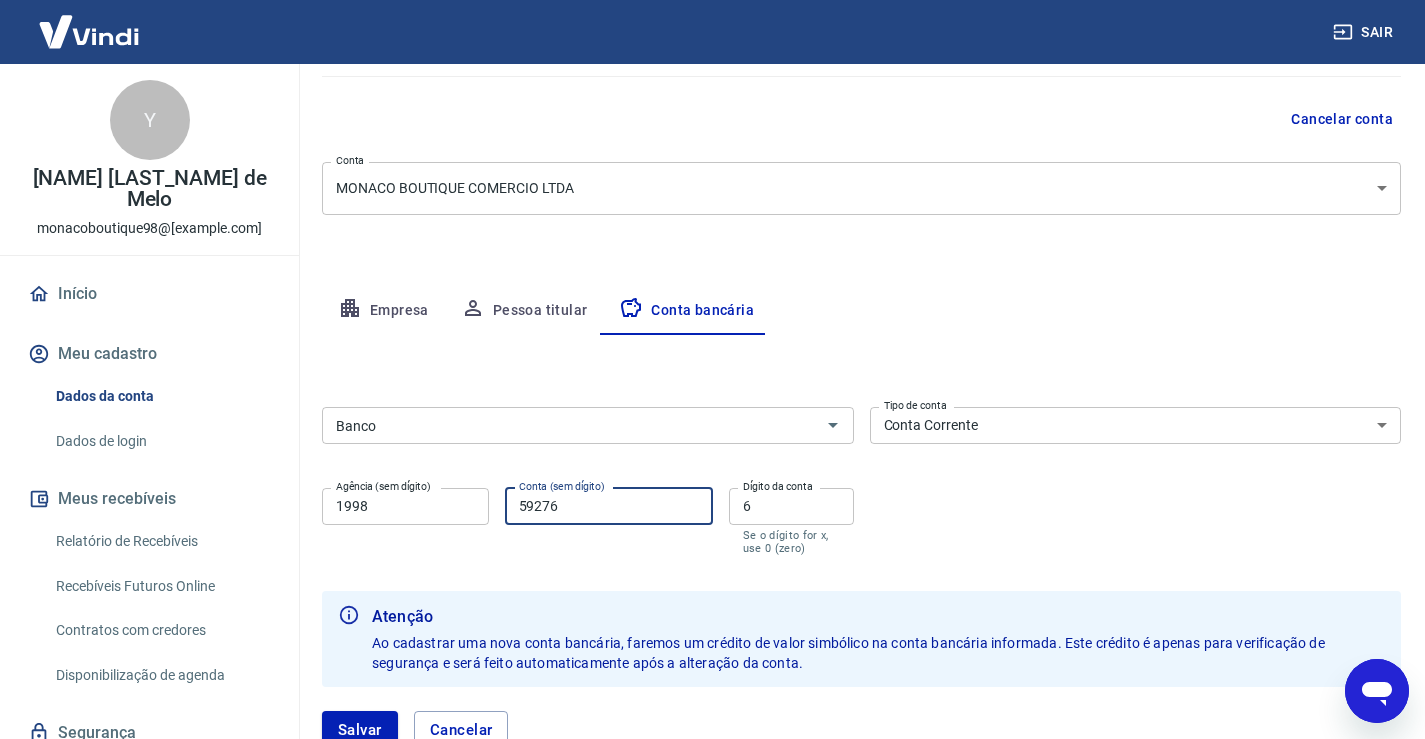 type on "59276" 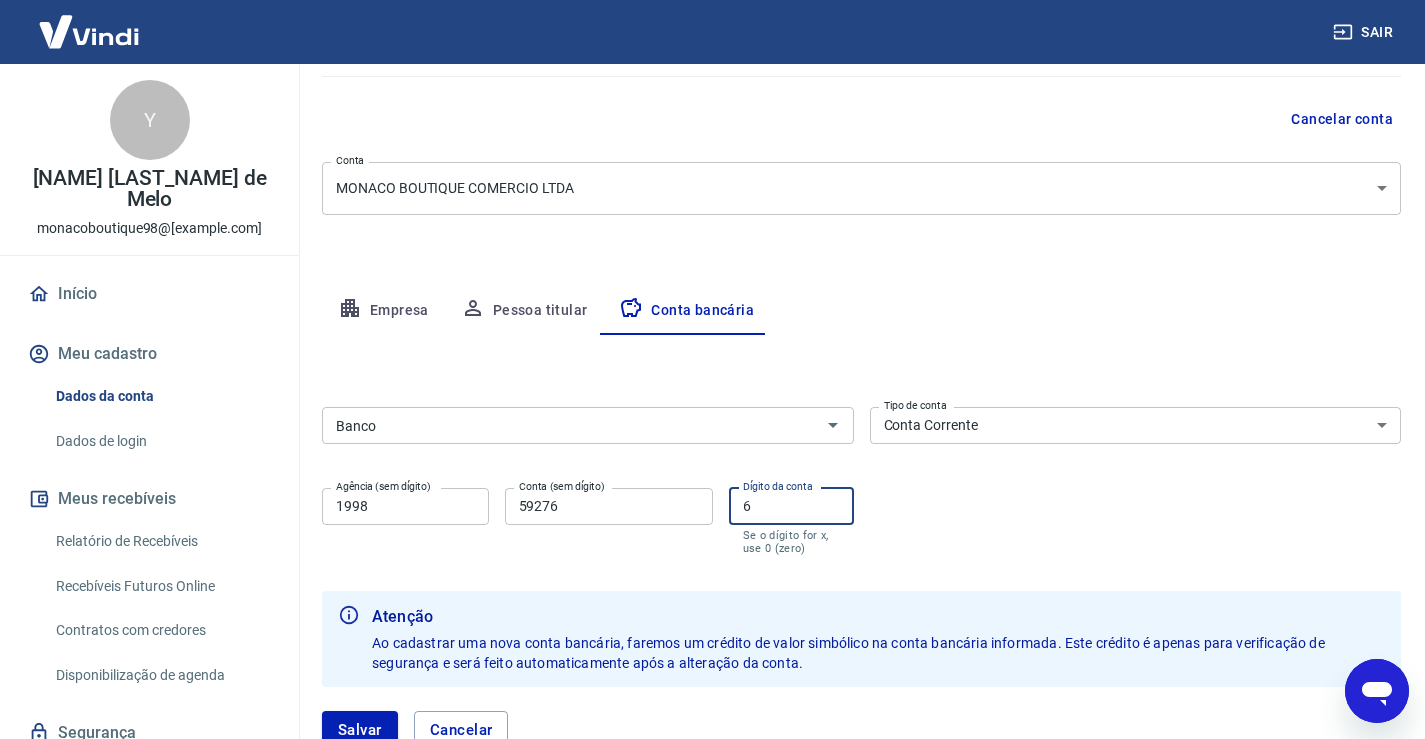 click on "6" at bounding box center [791, 506] 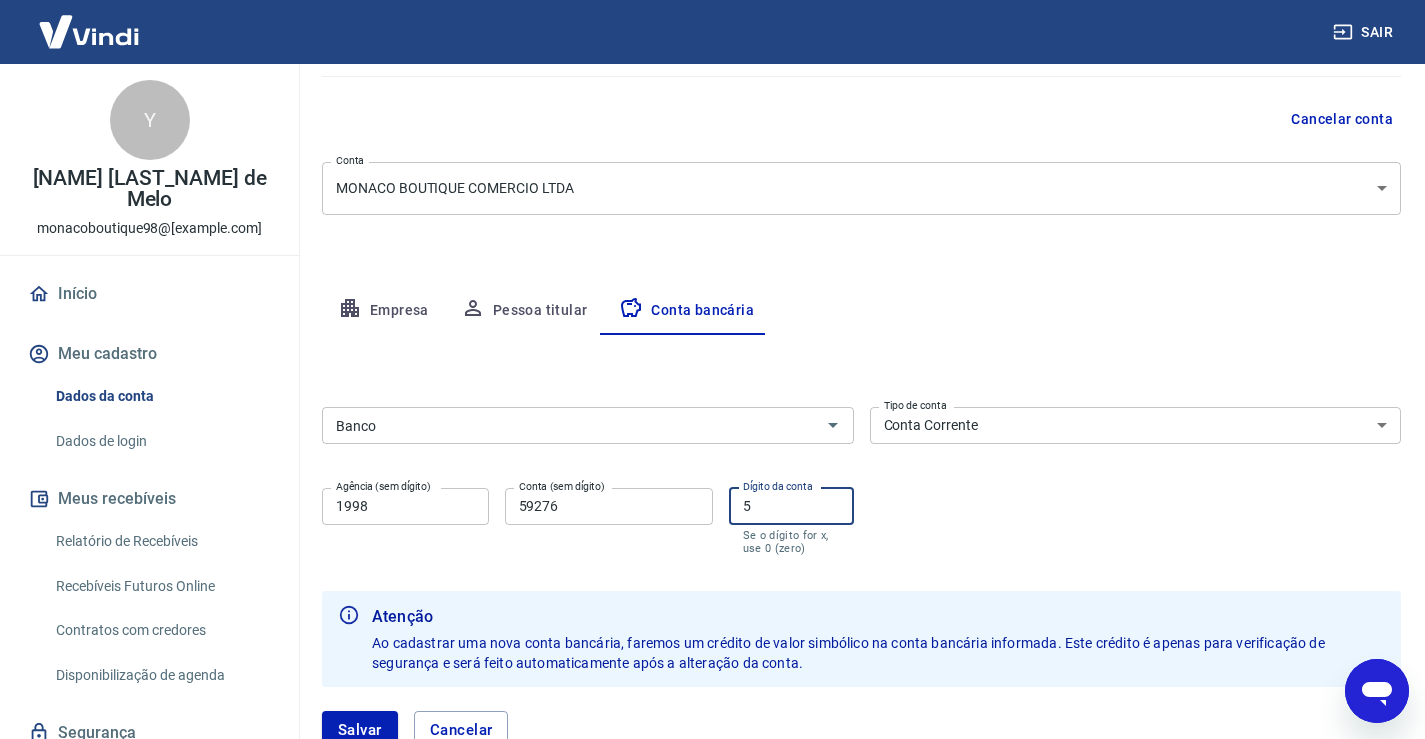 type on "5" 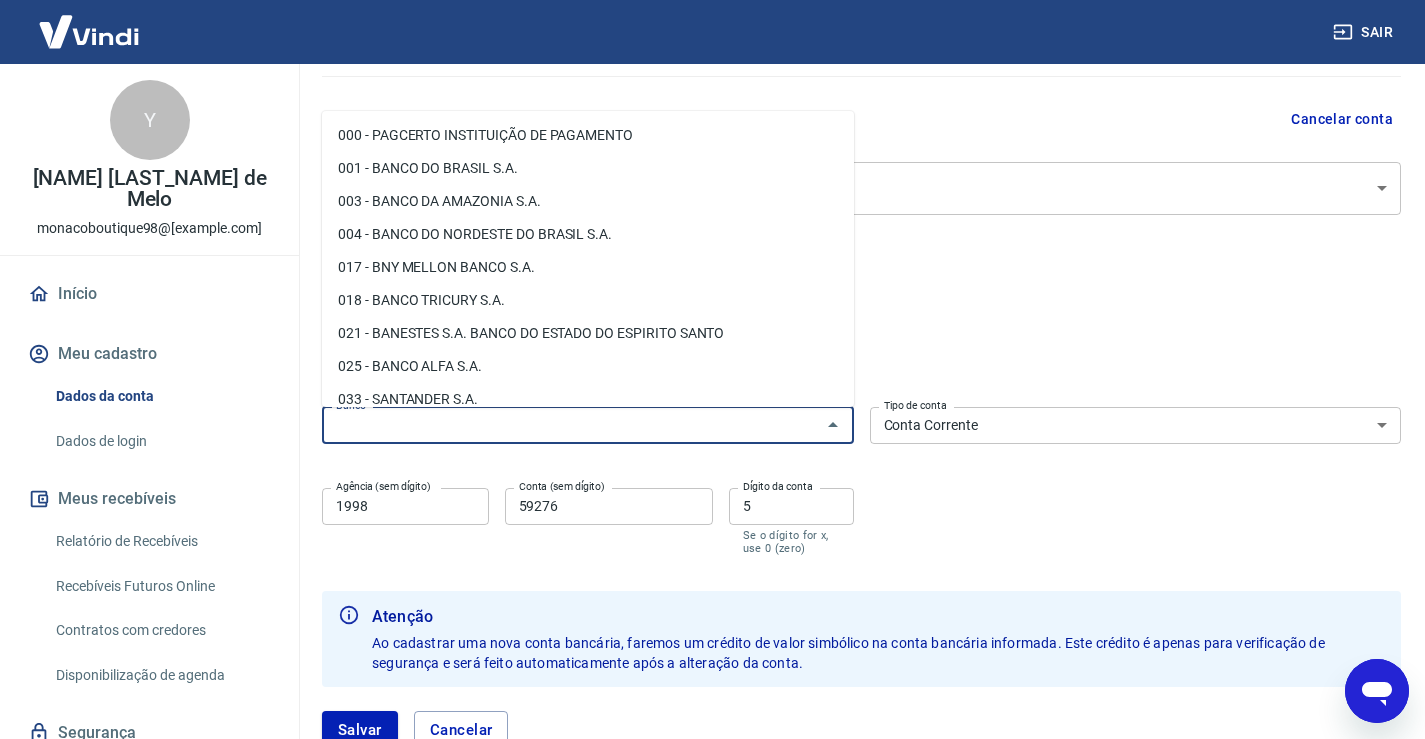 click on "Banco" at bounding box center [571, 425] 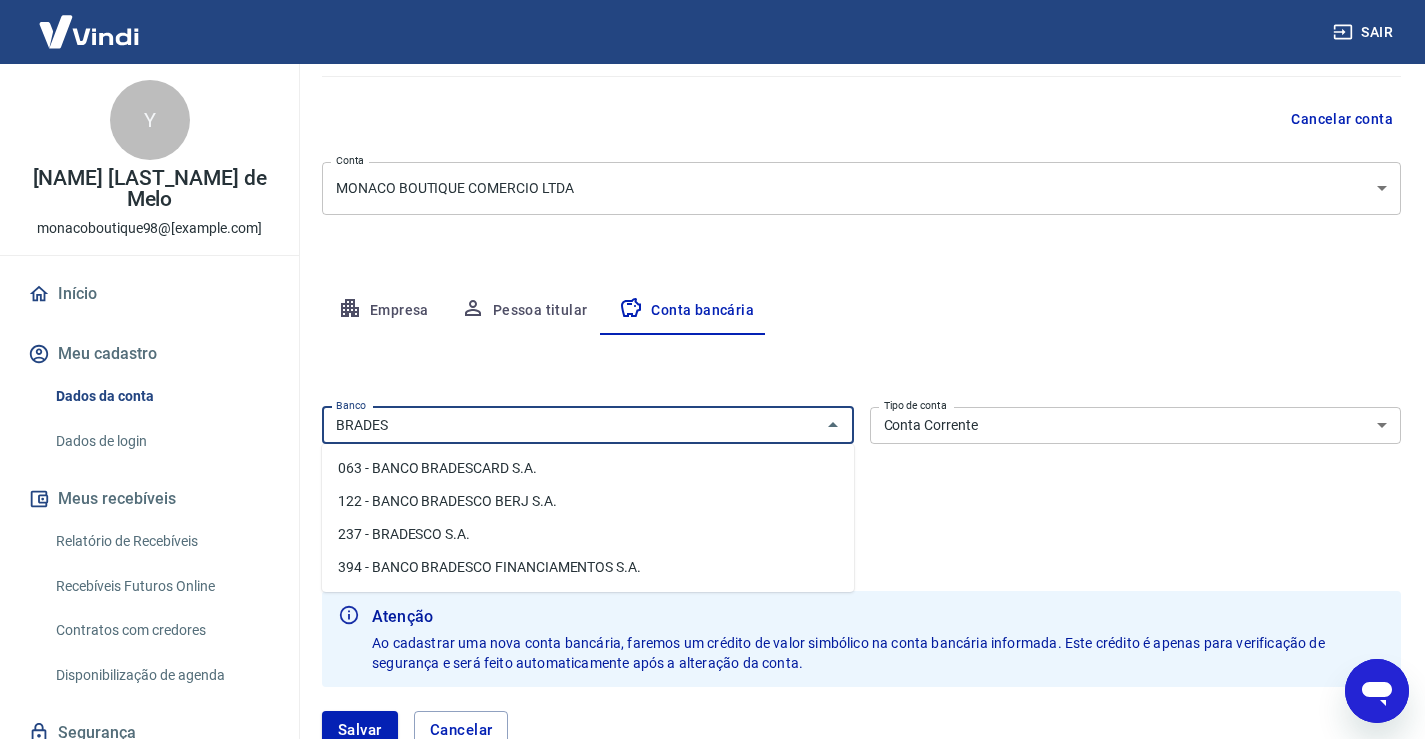 type on "BRADES" 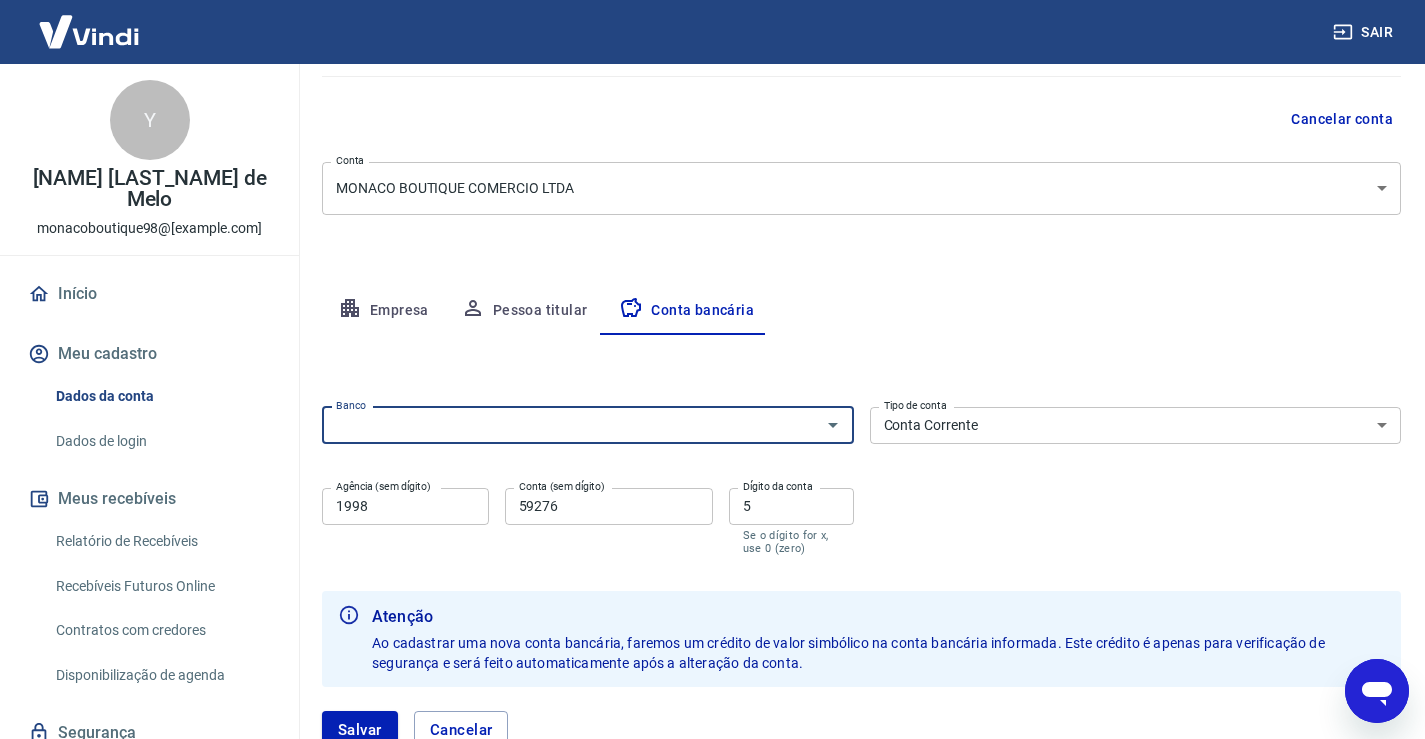 click on "Banco" at bounding box center (571, 425) 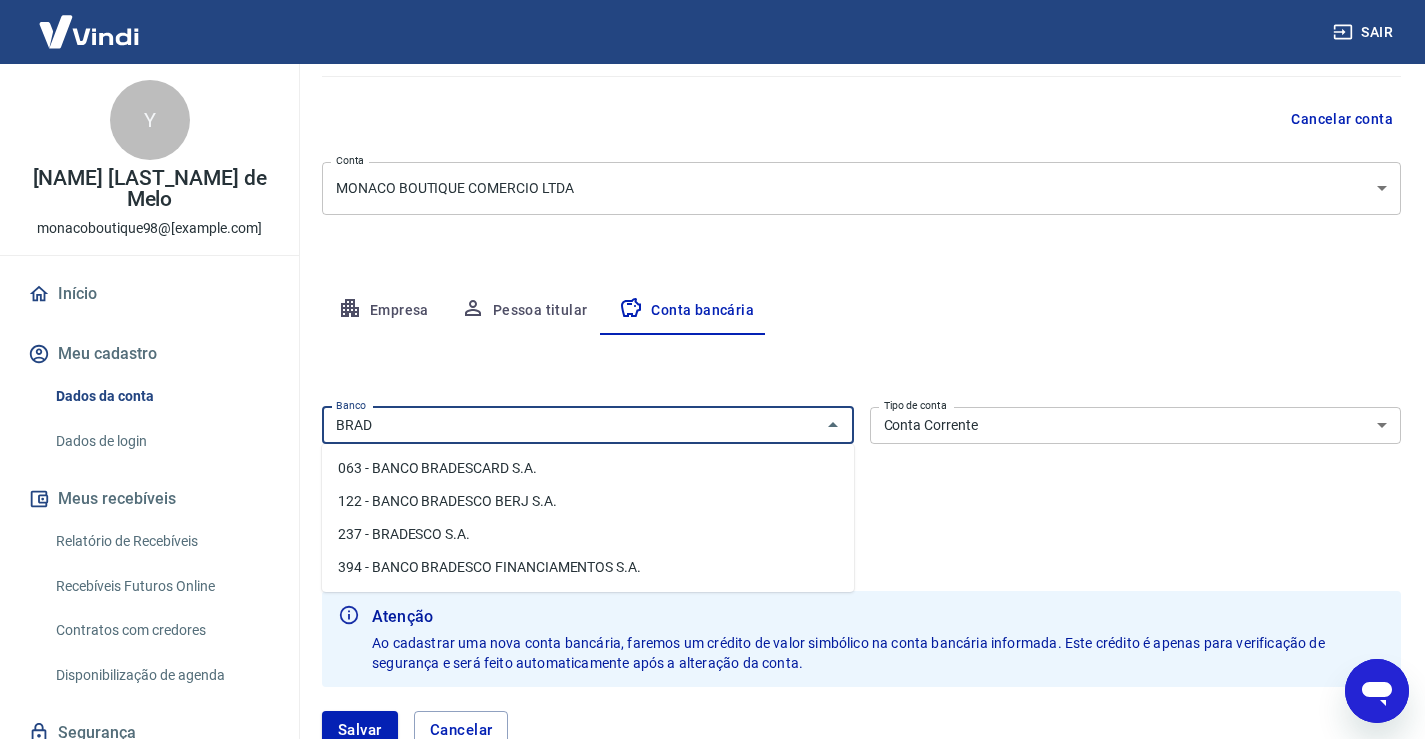 type on "BRAD" 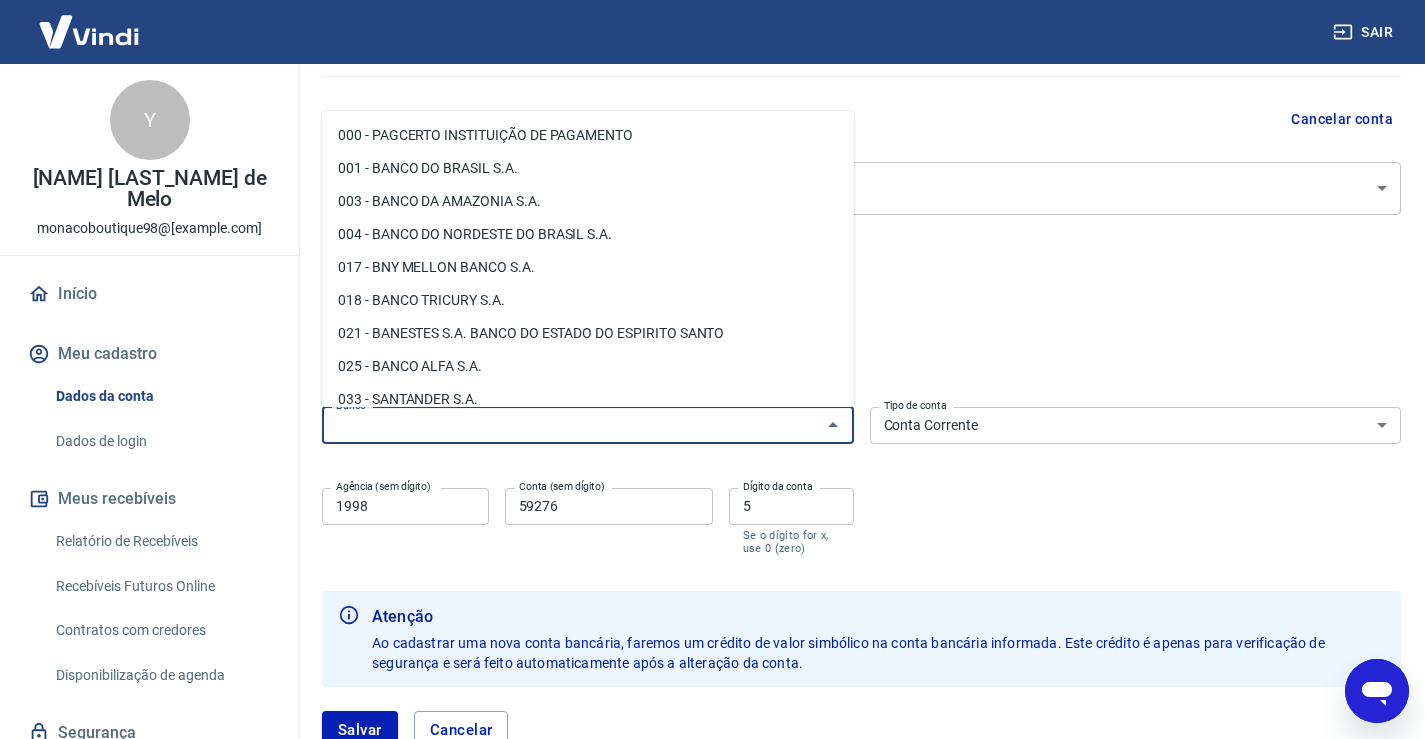 click on "Banco" at bounding box center (571, 425) 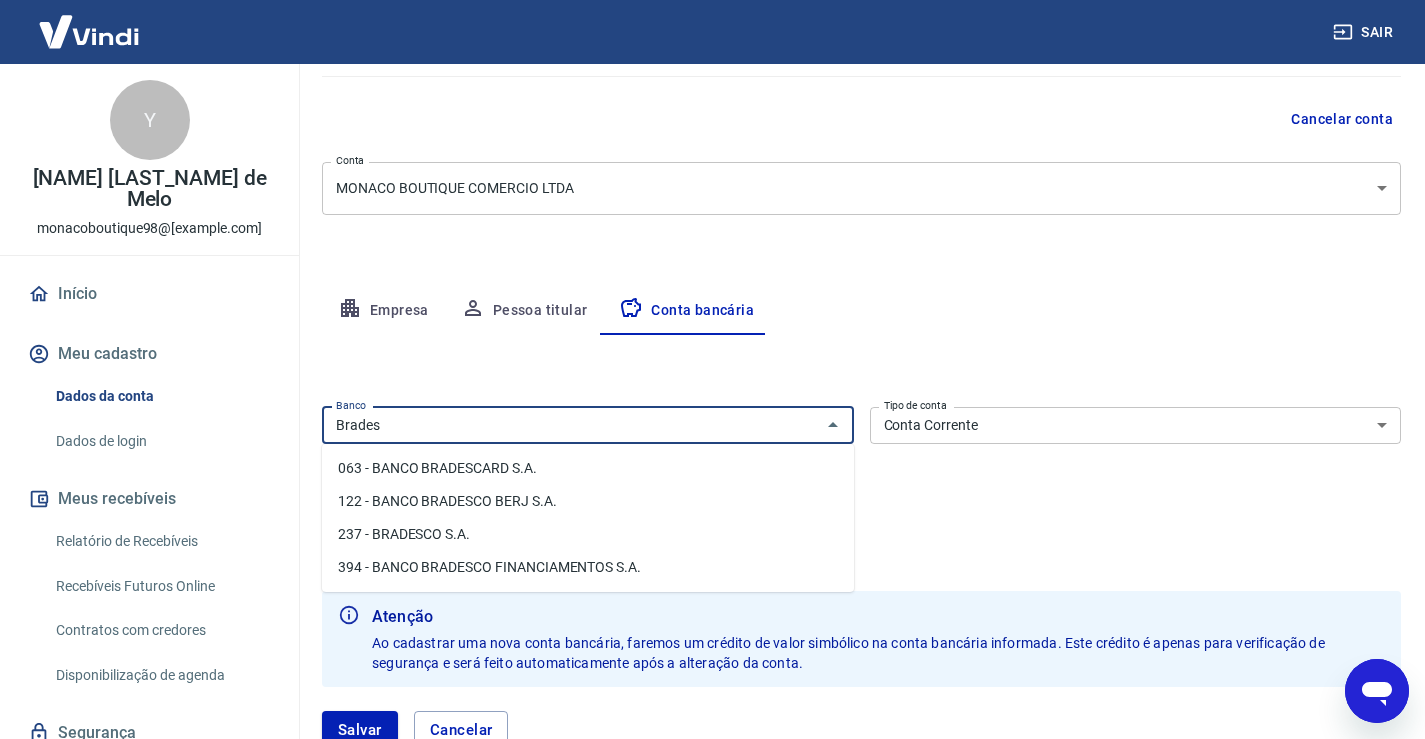 click on "237 - BRADESCO S.A." at bounding box center (588, 534) 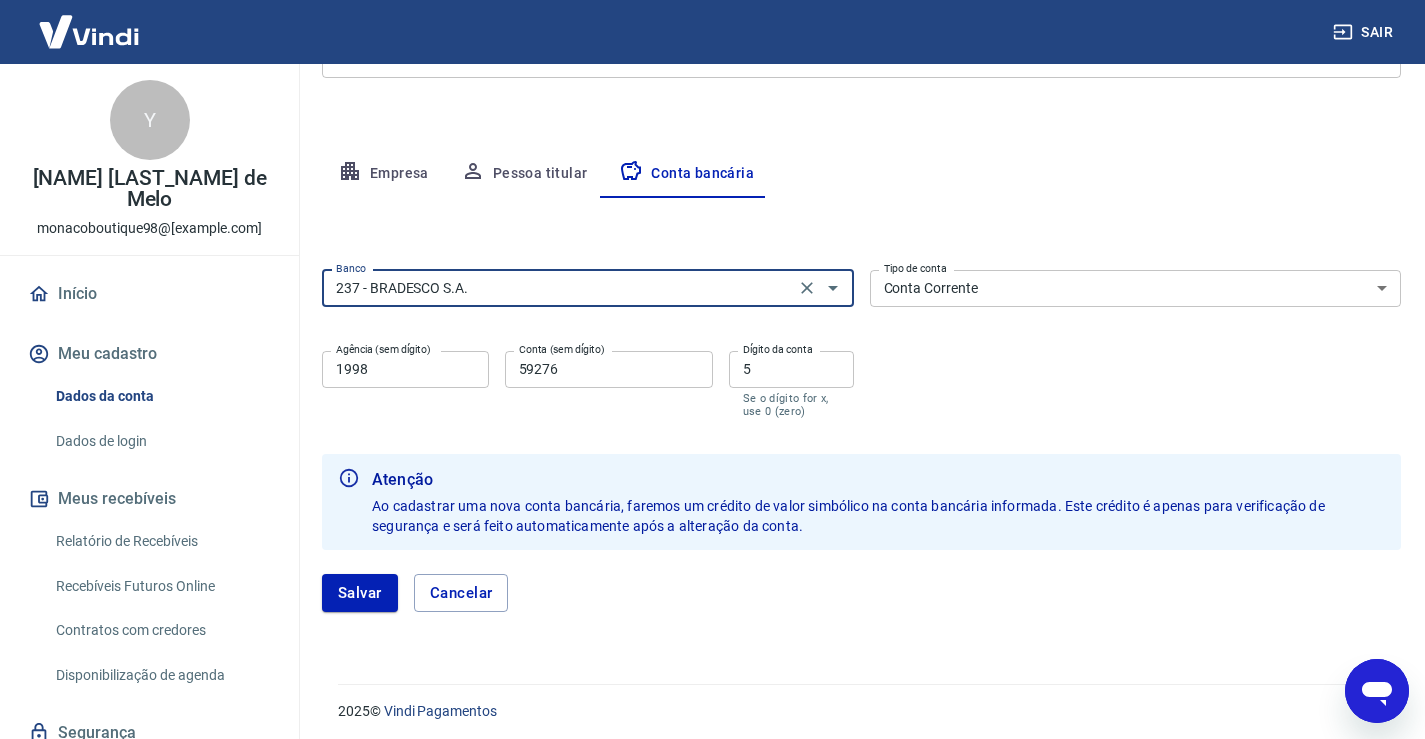 scroll, scrollTop: 316, scrollLeft: 0, axis: vertical 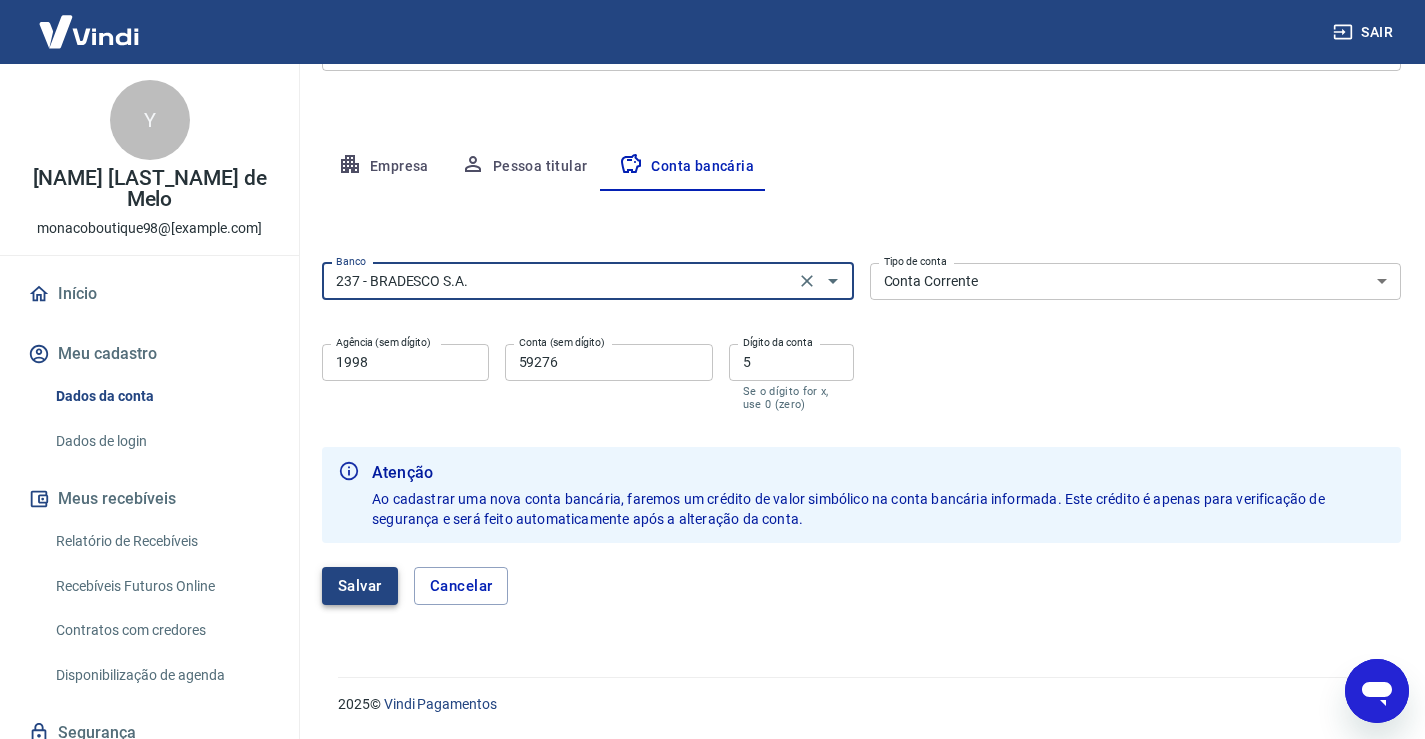 type on "237 - BRADESCO S.A." 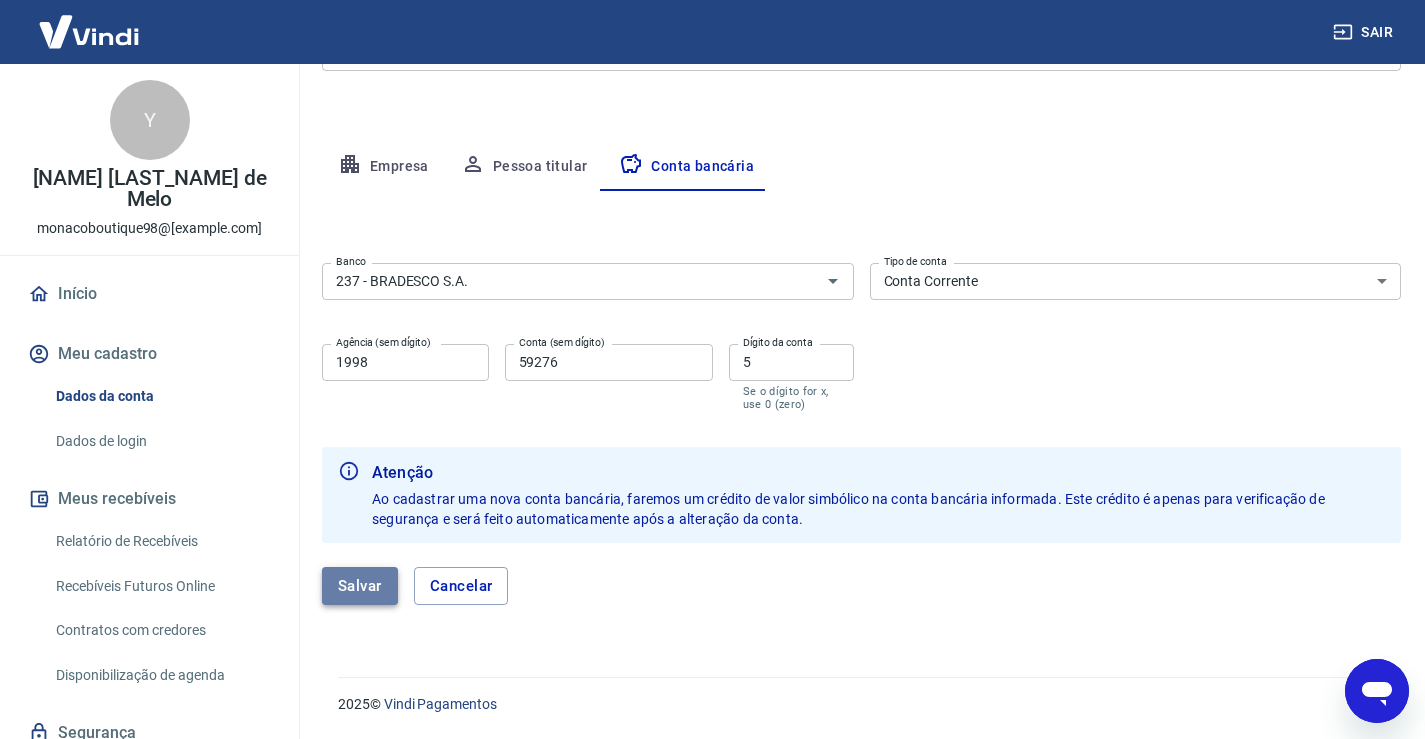 click on "Salvar" at bounding box center [360, 586] 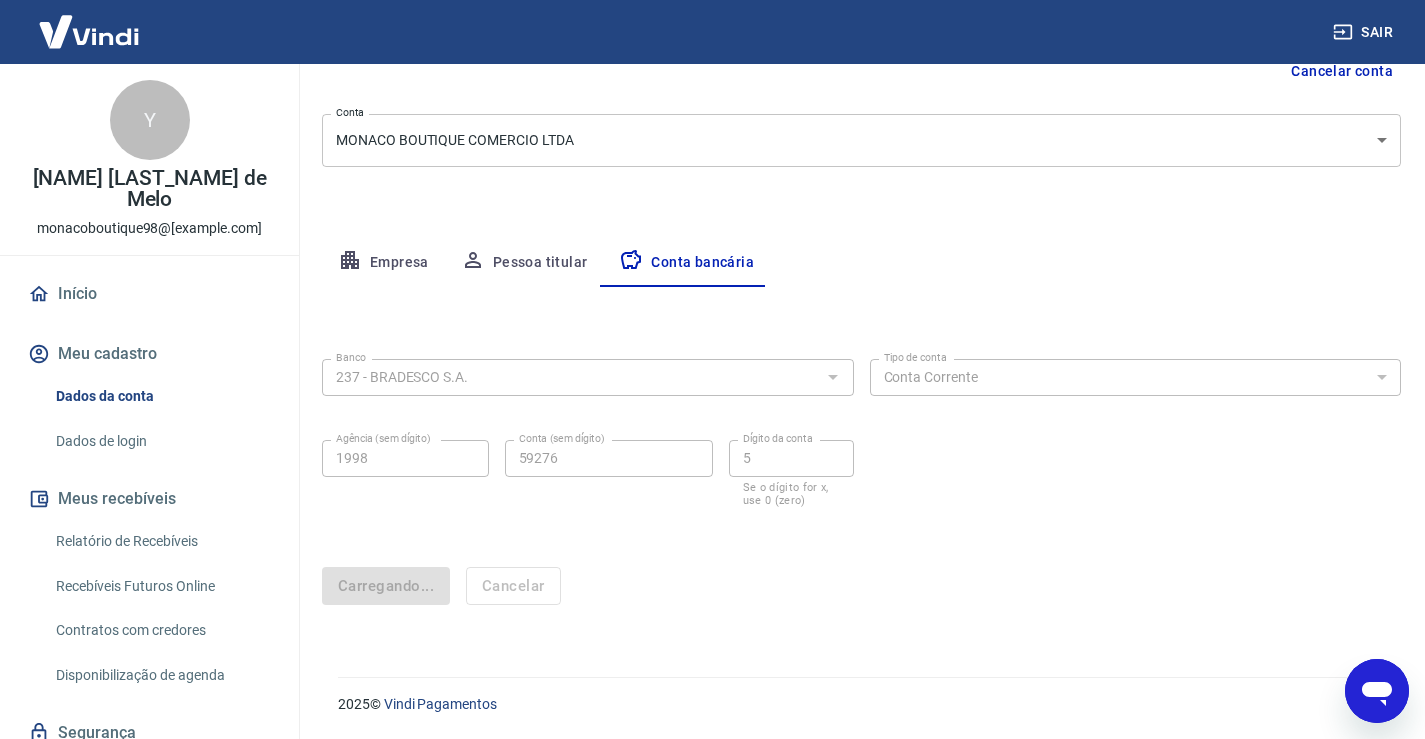 scroll, scrollTop: 0, scrollLeft: 0, axis: both 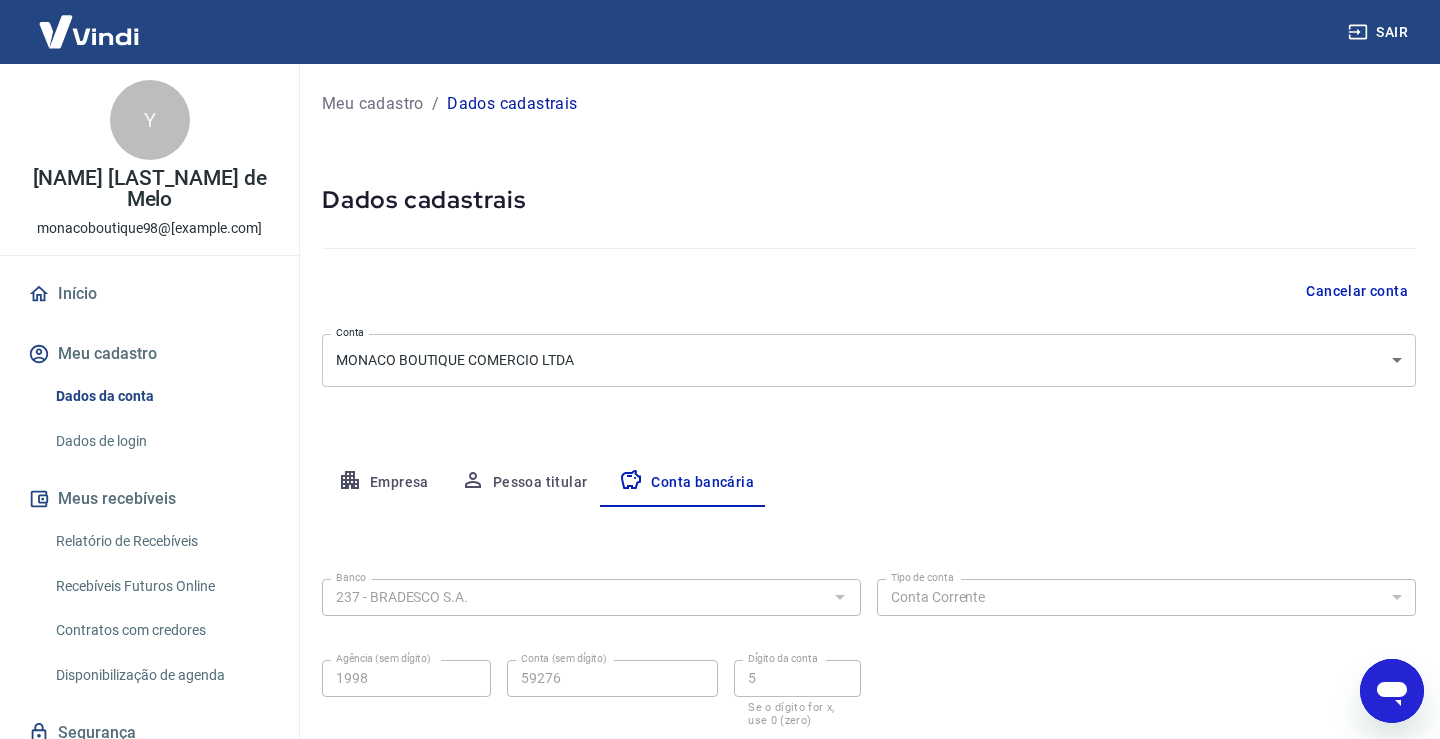 select on "1" 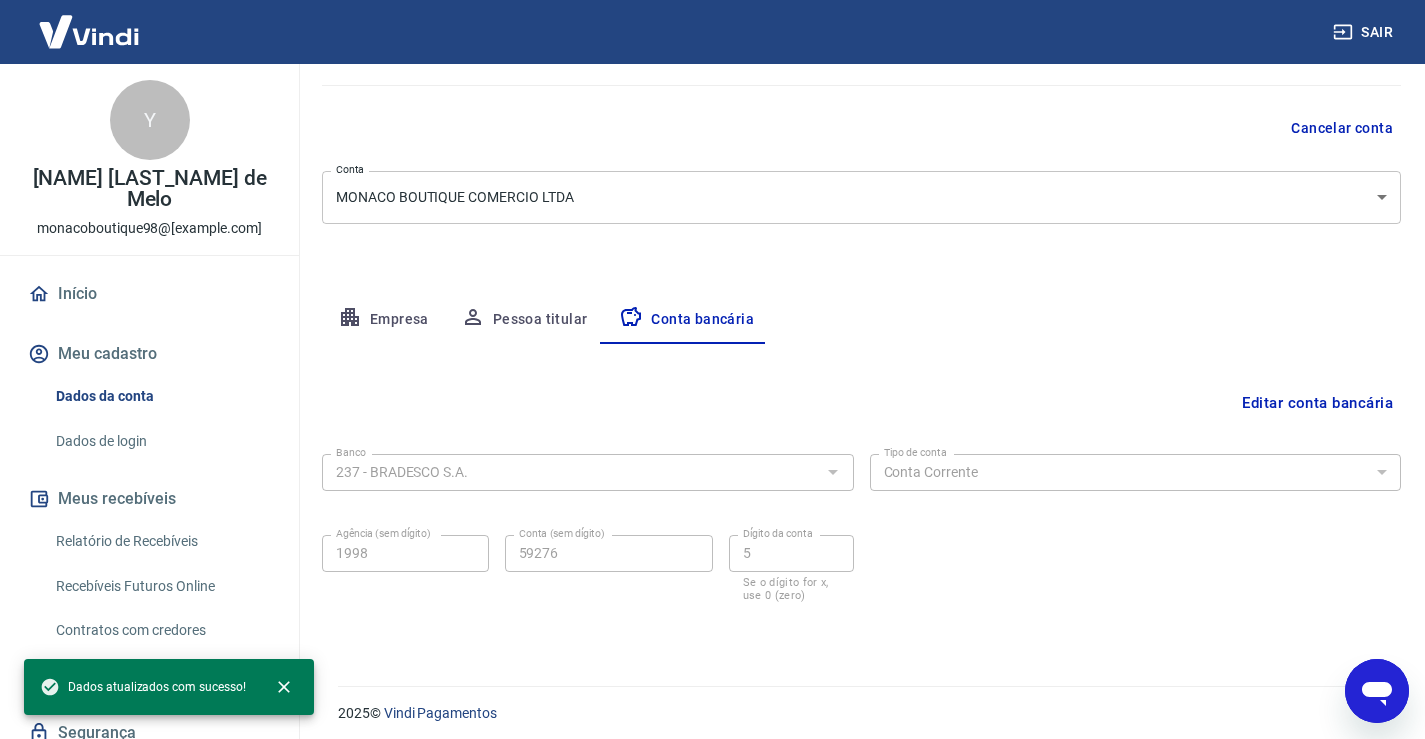 scroll, scrollTop: 172, scrollLeft: 0, axis: vertical 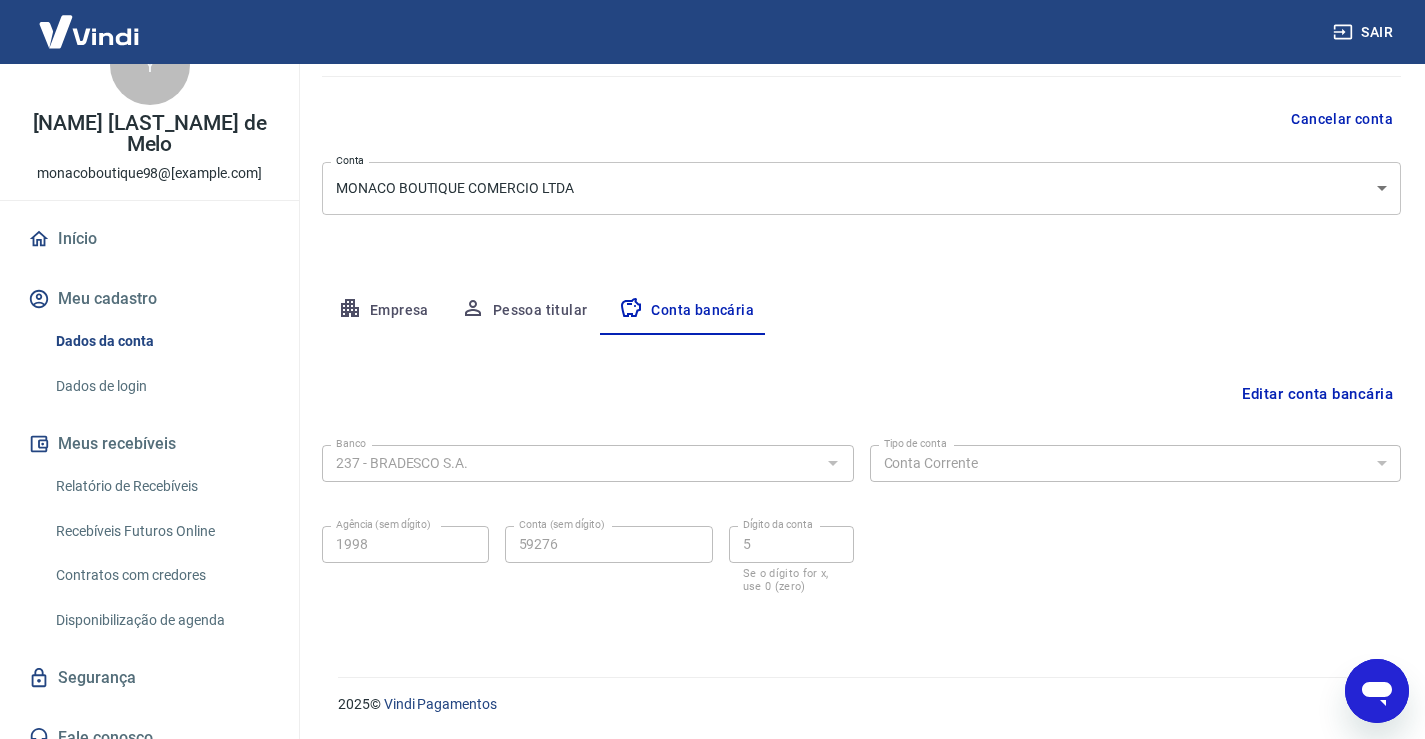 click on "Meu cadastro" at bounding box center (149, 299) 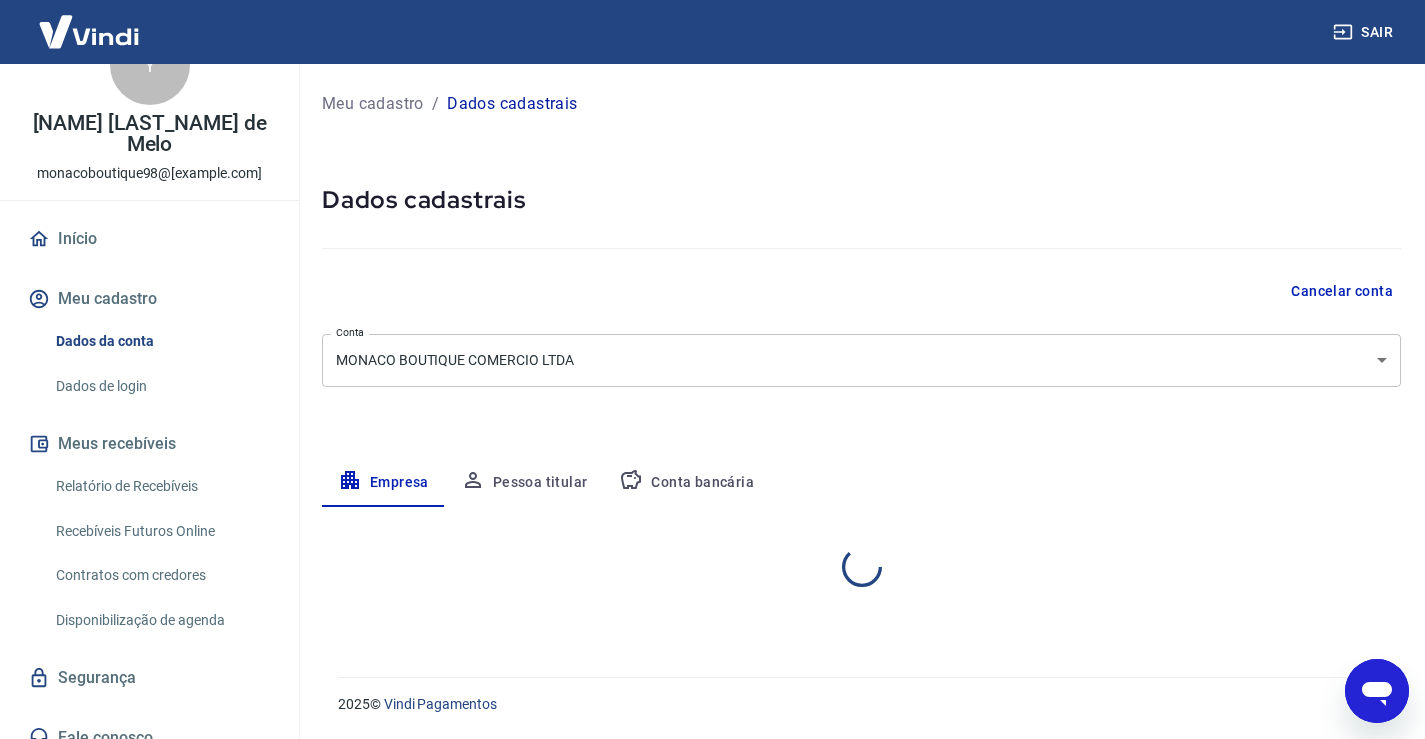scroll, scrollTop: 0, scrollLeft: 0, axis: both 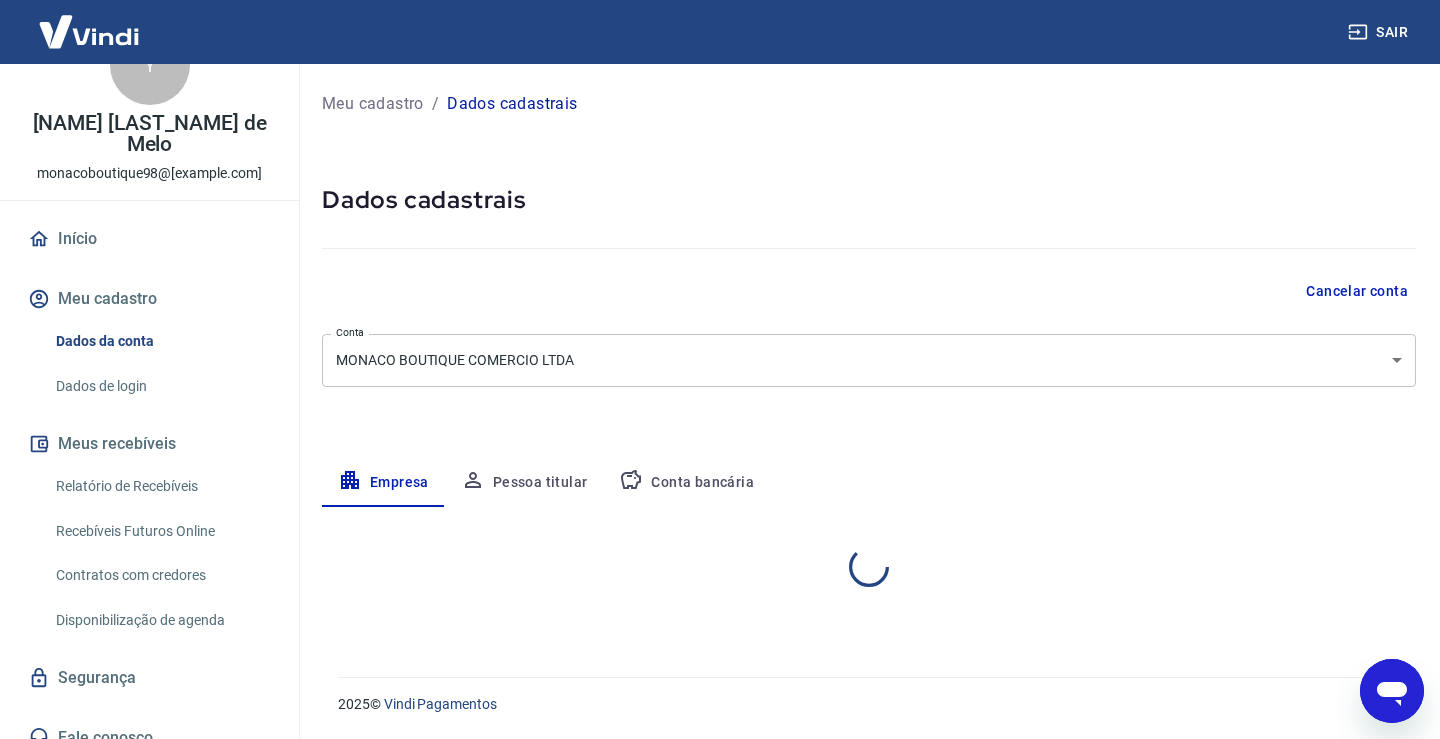 select on "SP" 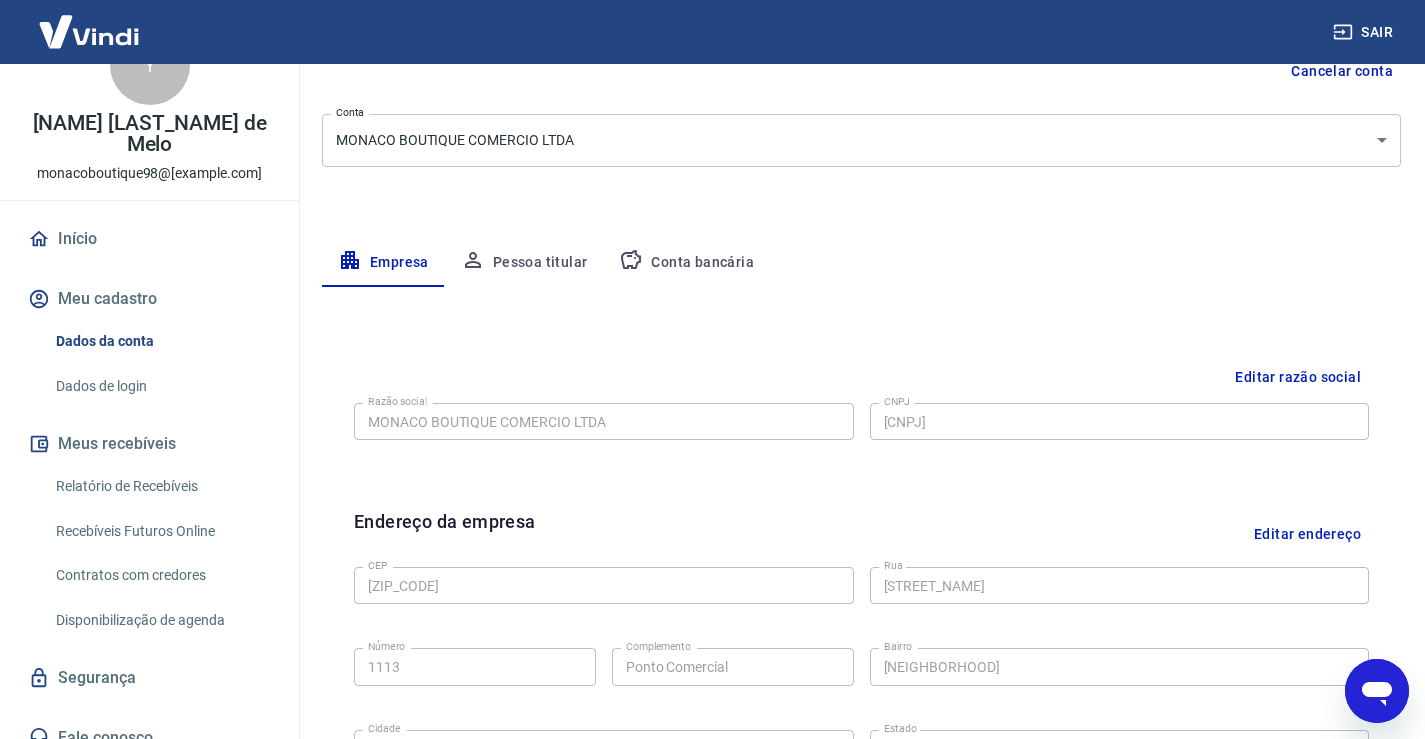 scroll, scrollTop: 200, scrollLeft: 0, axis: vertical 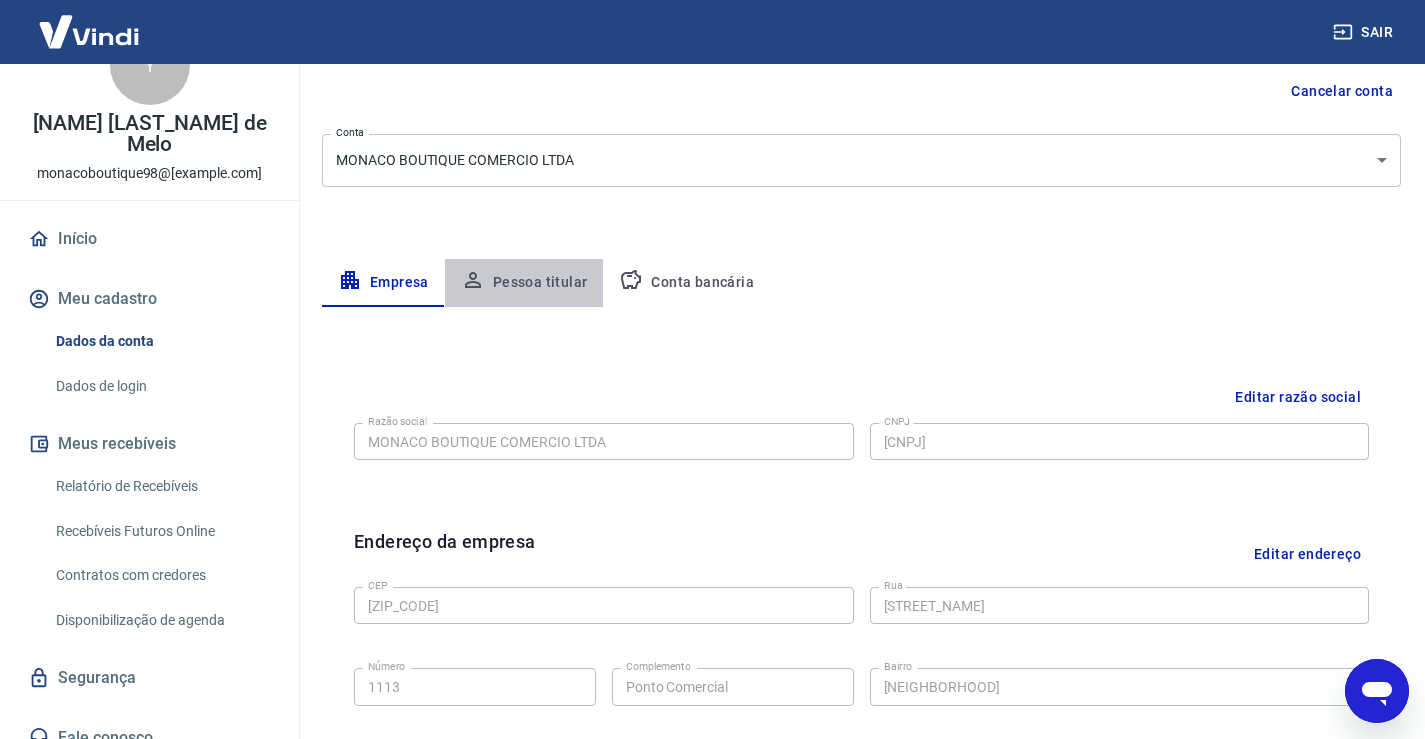 click on "Pessoa titular" at bounding box center [524, 283] 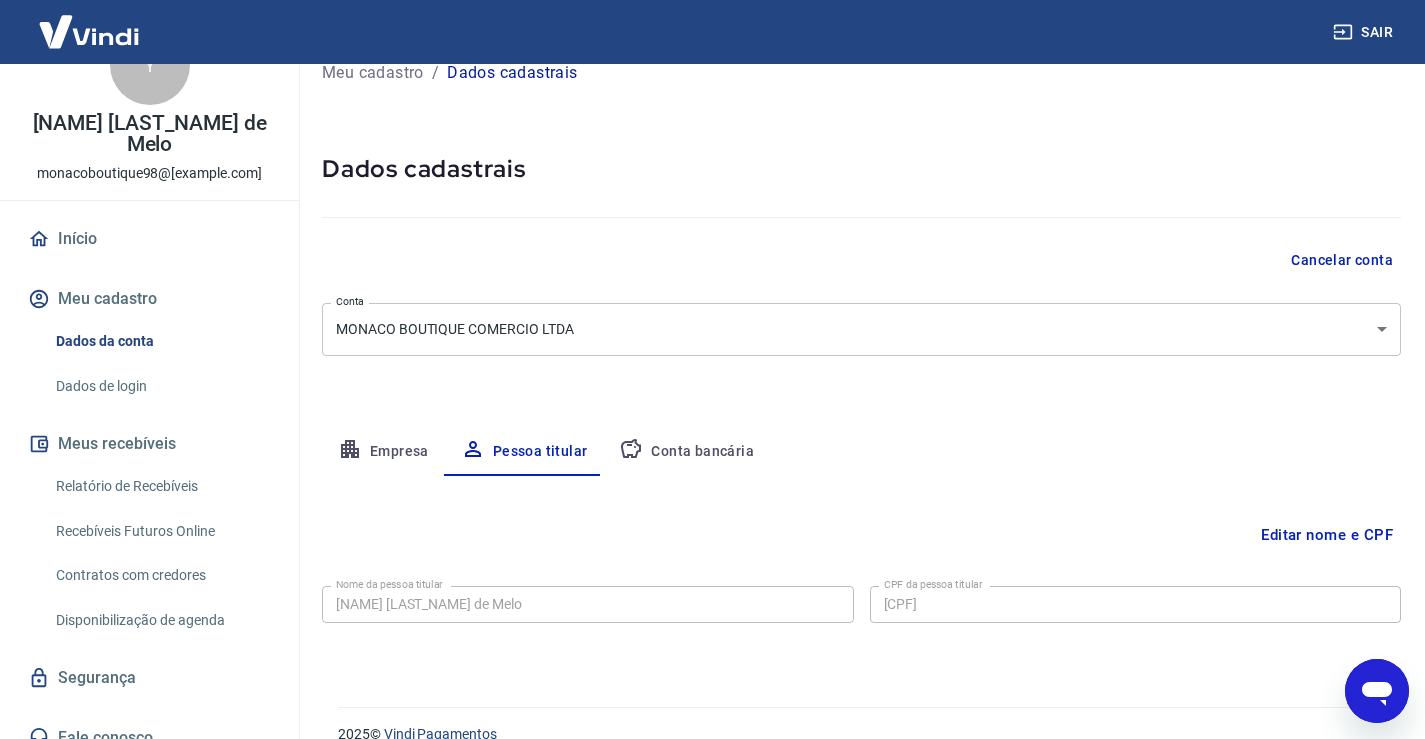 scroll, scrollTop: 61, scrollLeft: 0, axis: vertical 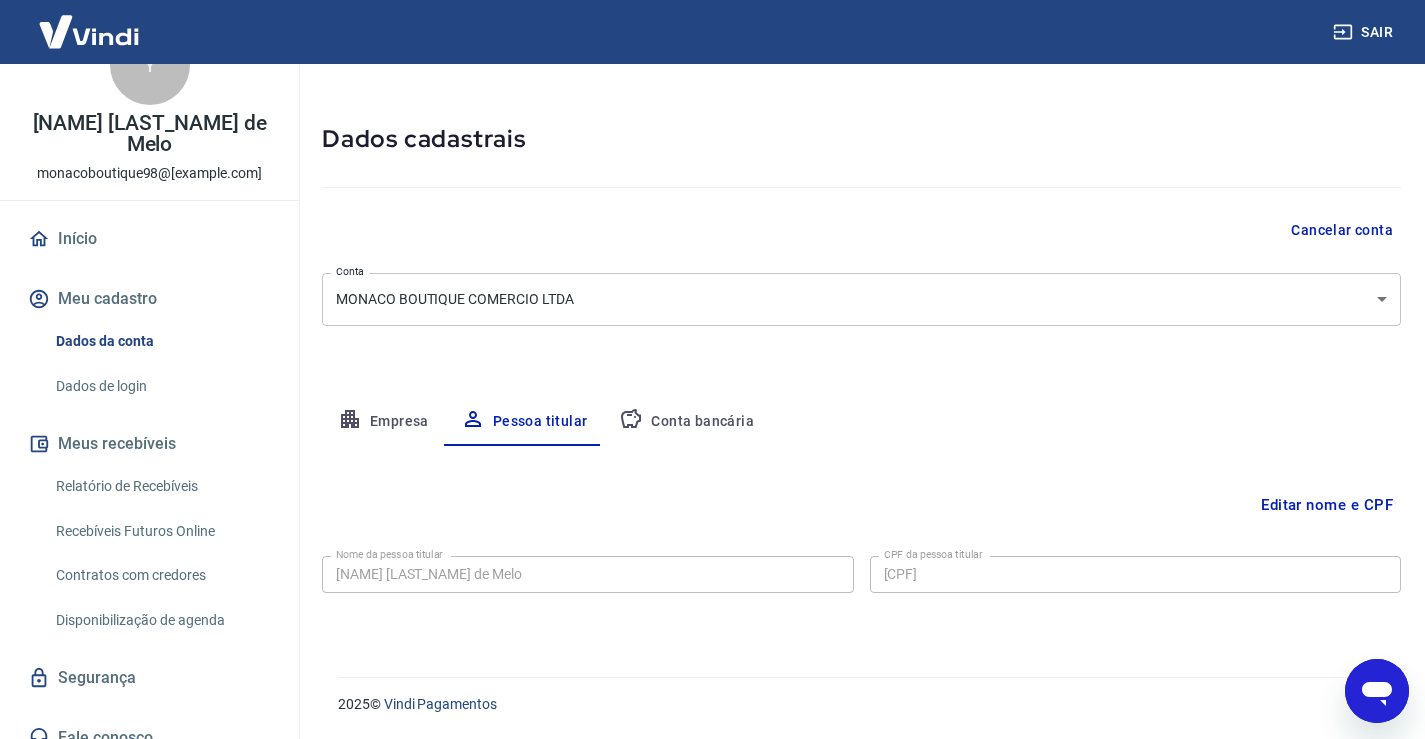 click on "Conta bancária" at bounding box center (686, 422) 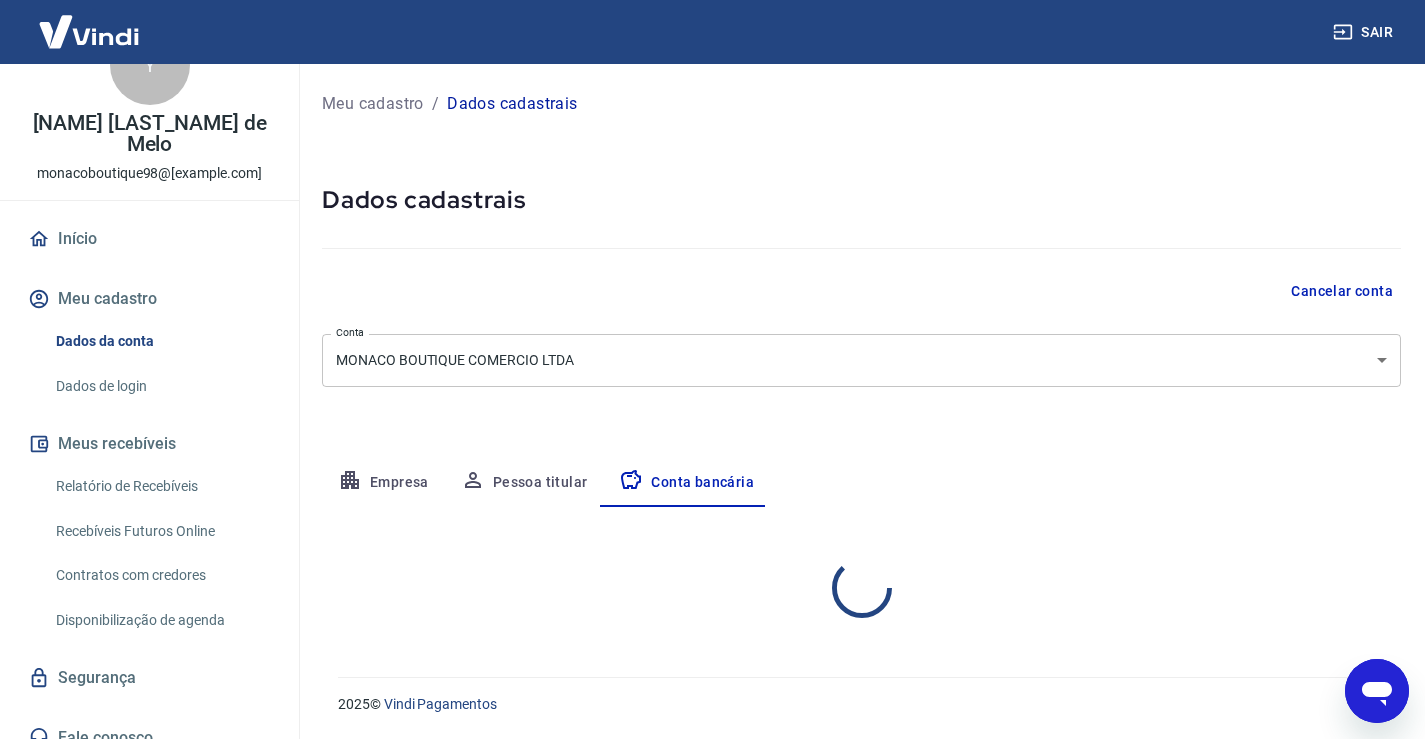 scroll, scrollTop: 0, scrollLeft: 0, axis: both 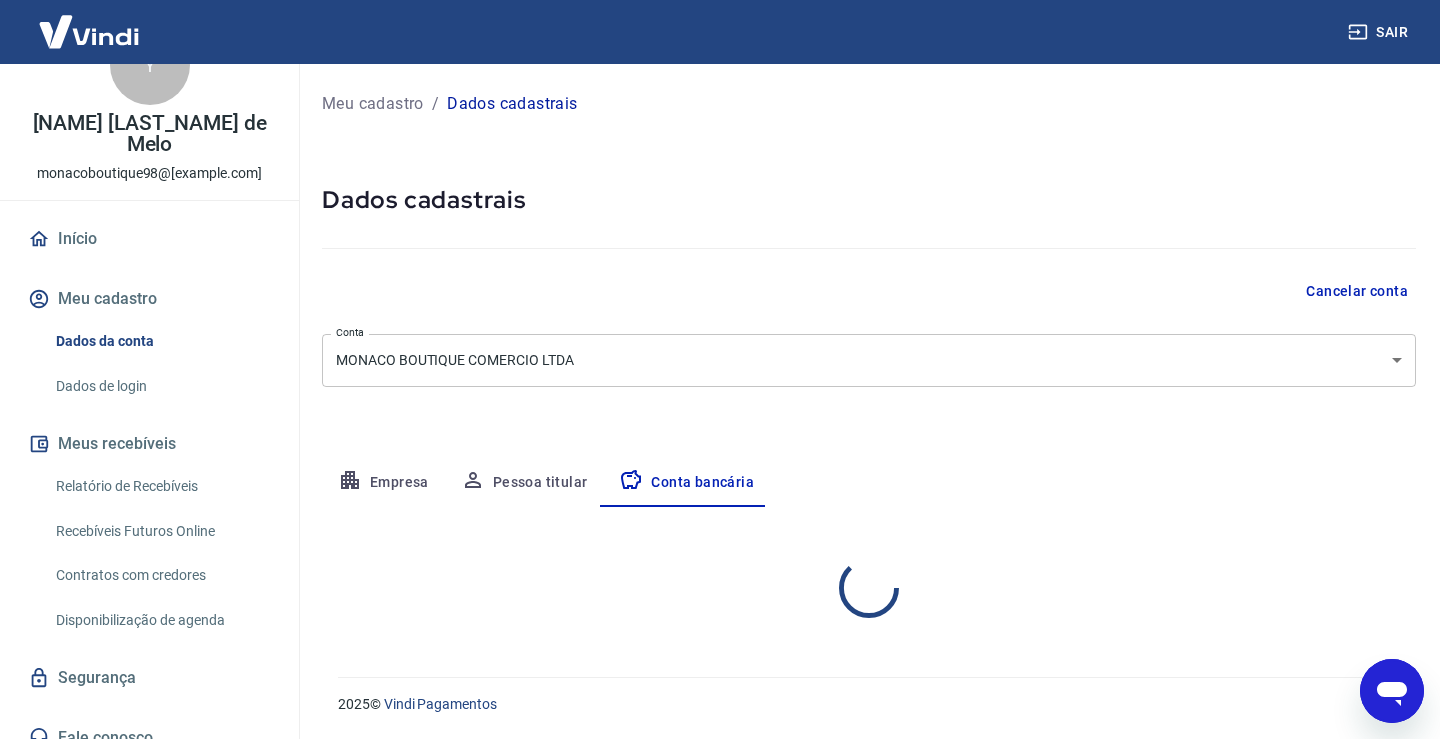 select on "1" 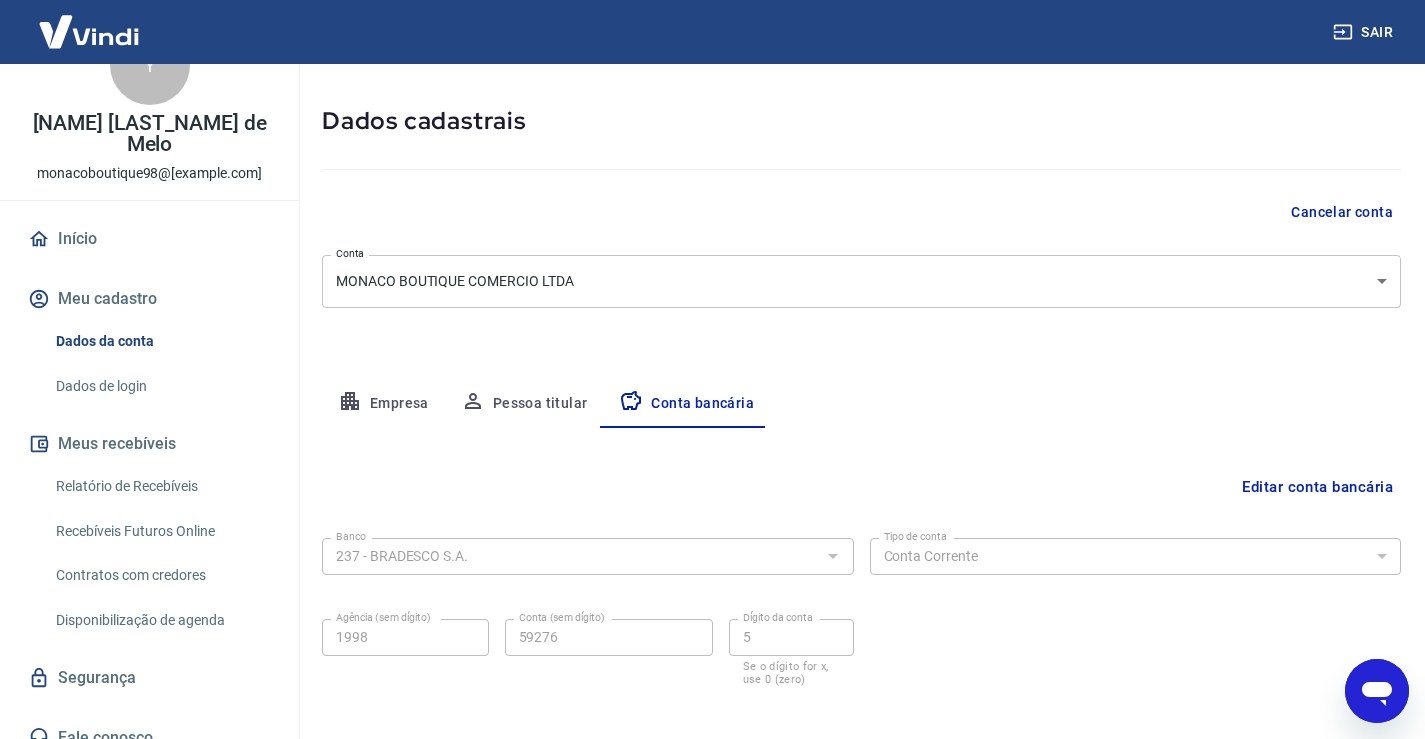scroll, scrollTop: 172, scrollLeft: 0, axis: vertical 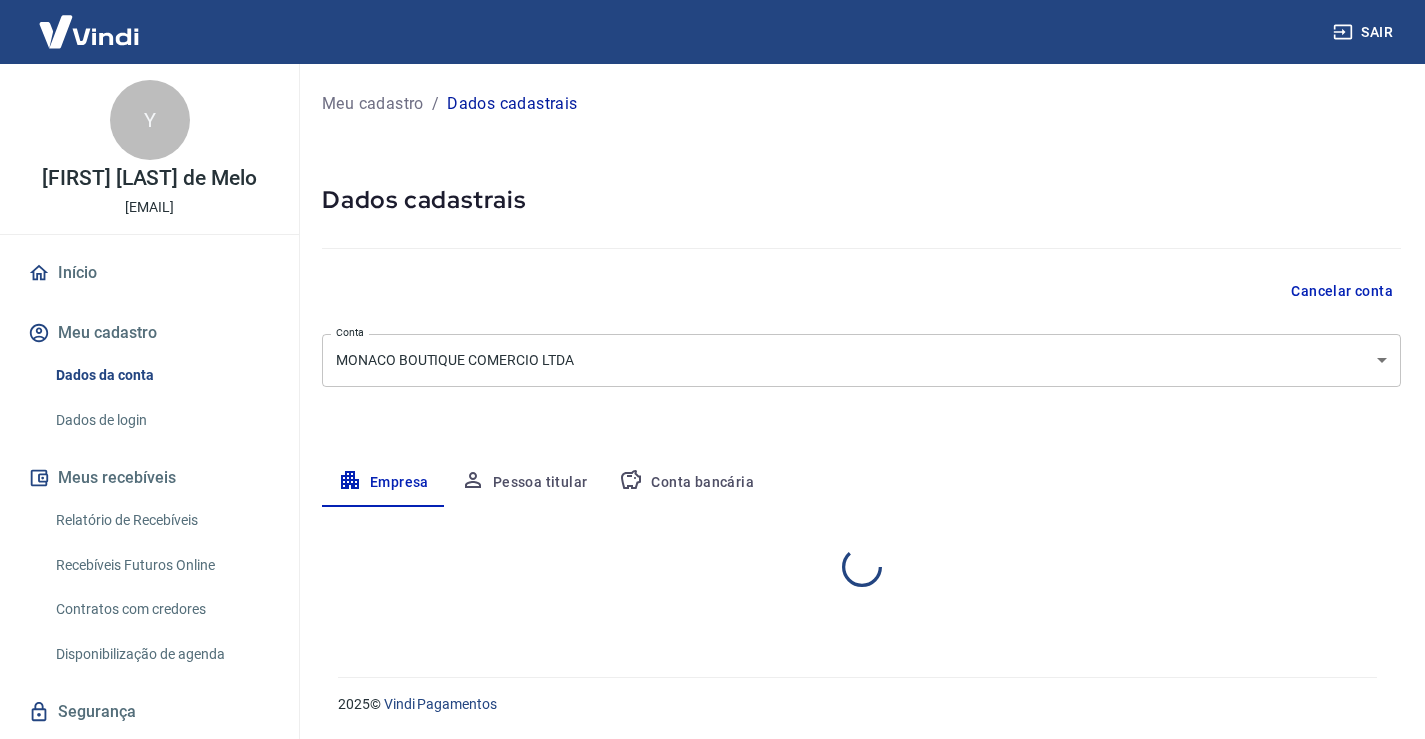 select on "SP" 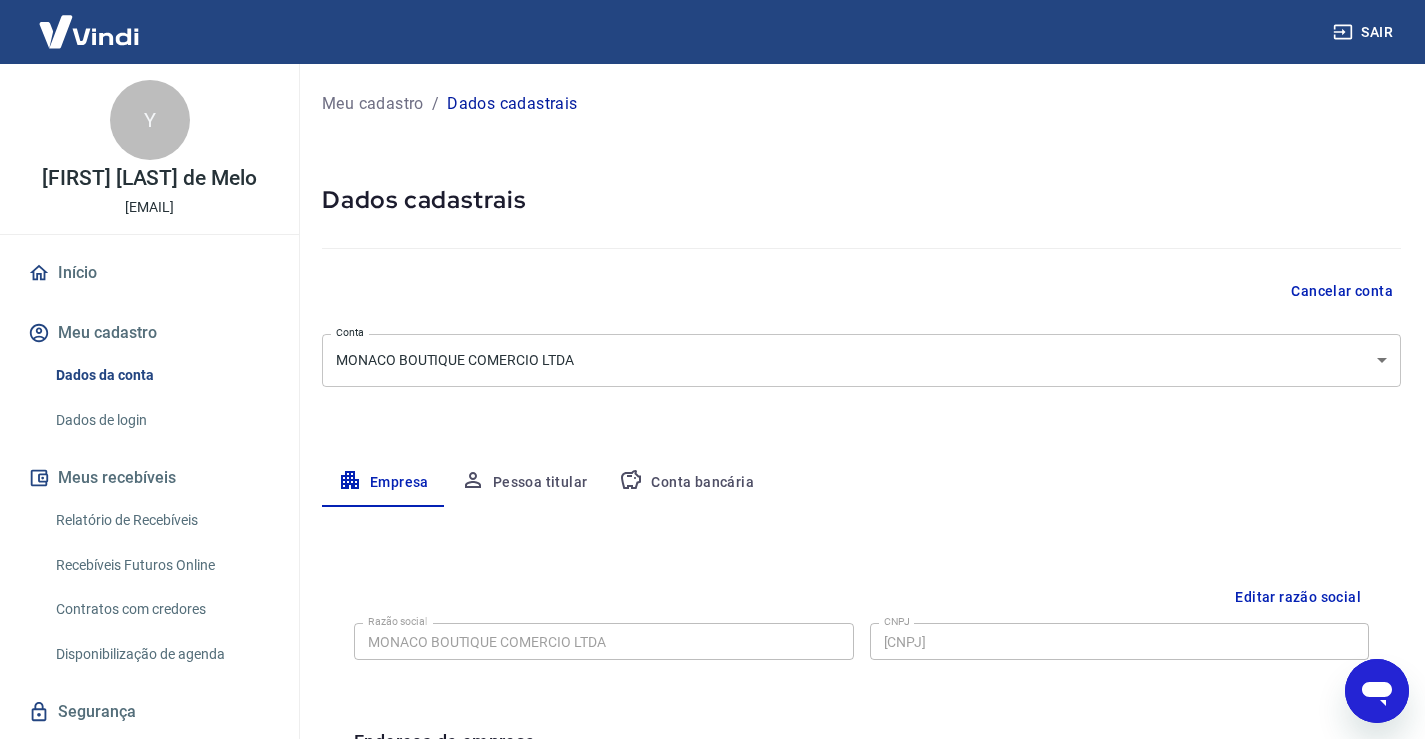 scroll, scrollTop: 0, scrollLeft: 0, axis: both 